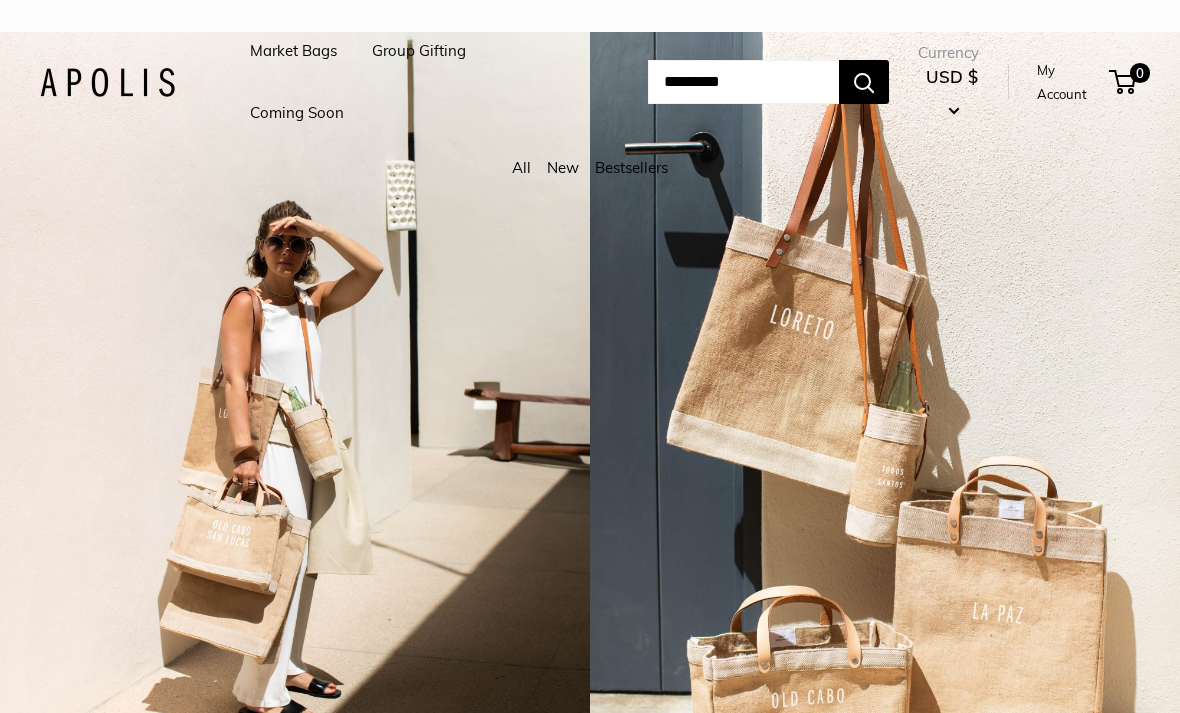 scroll, scrollTop: 0, scrollLeft: 0, axis: both 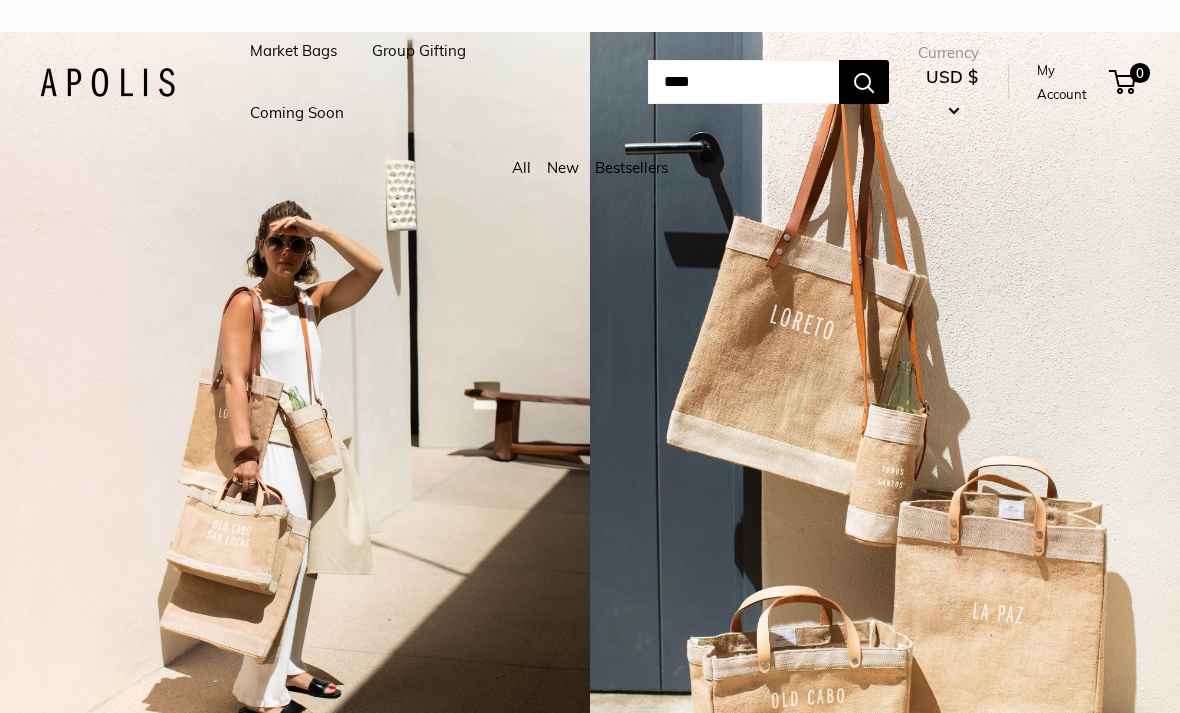 click on "****" at bounding box center (743, 82) 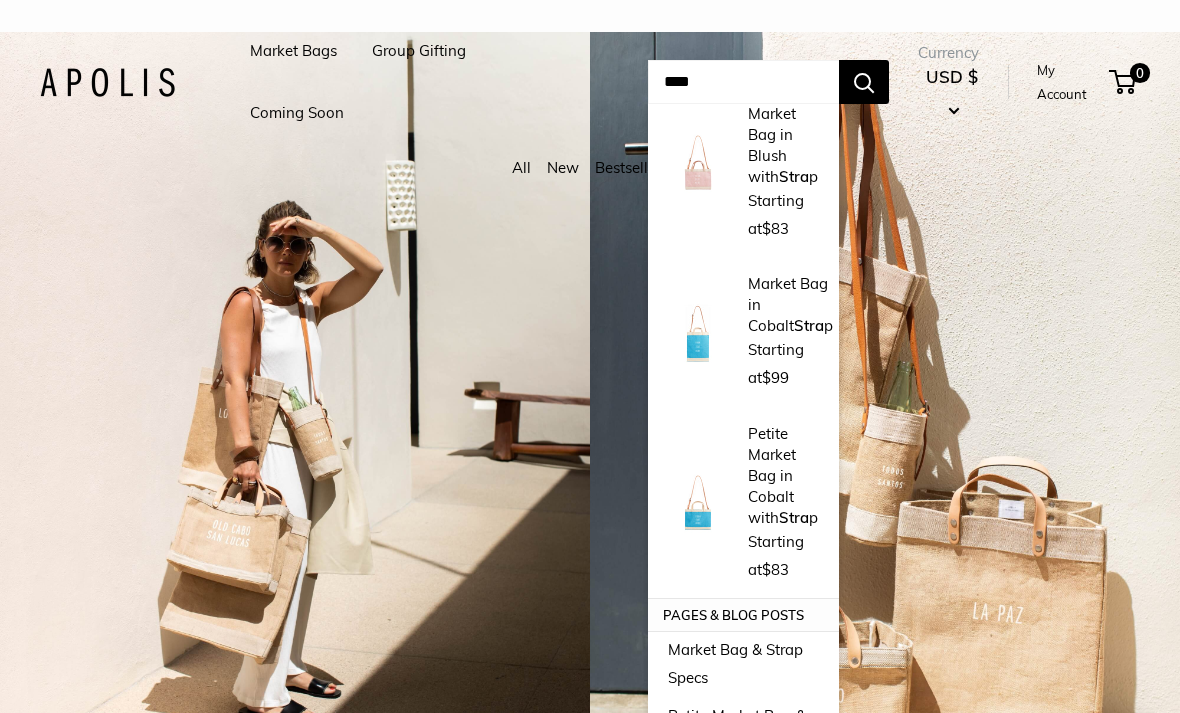 scroll, scrollTop: 0, scrollLeft: 0, axis: both 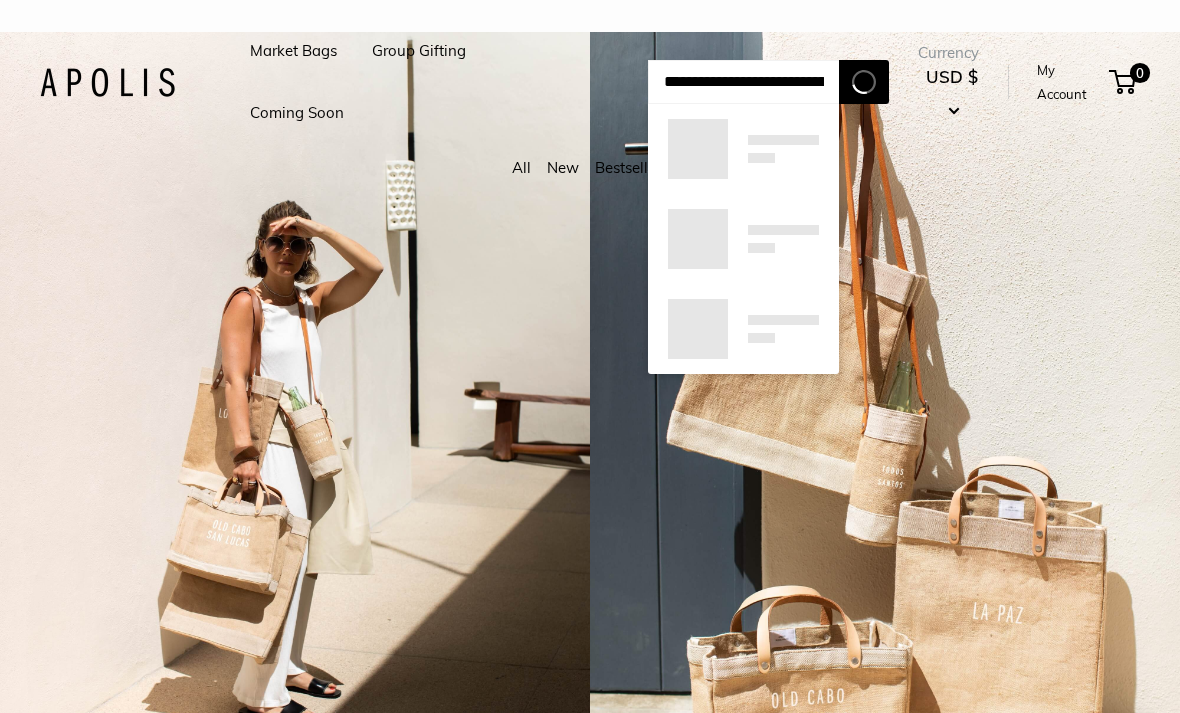 type on "**********" 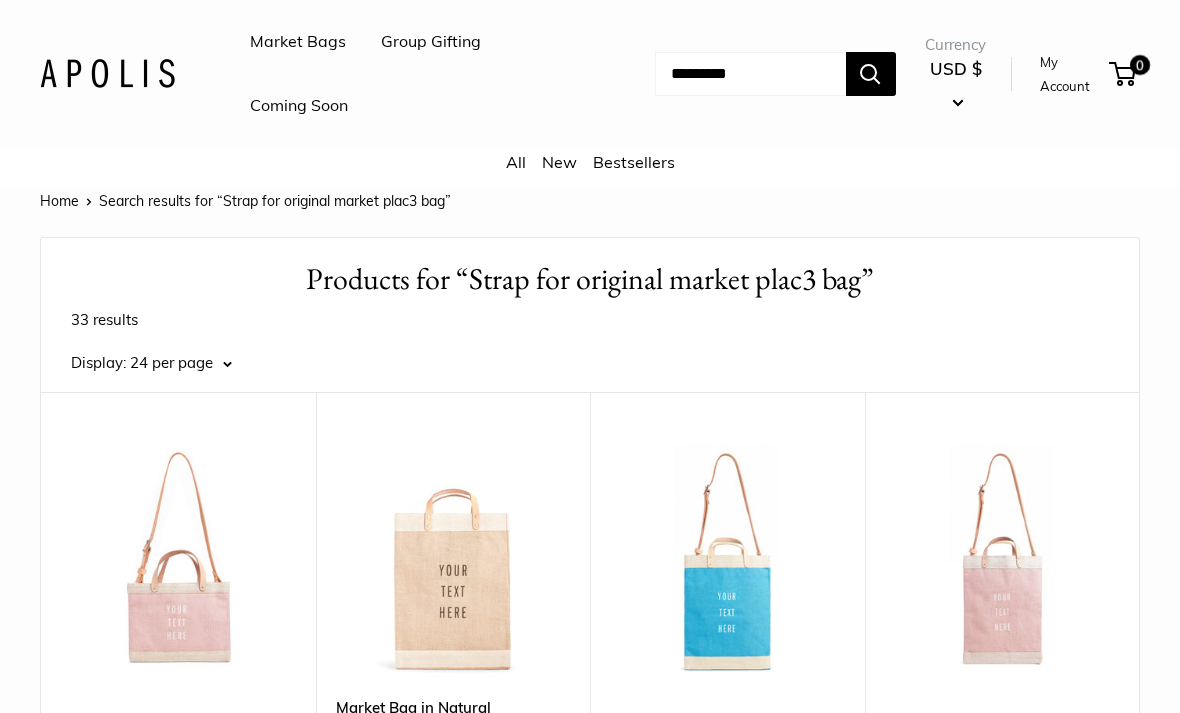 scroll, scrollTop: 0, scrollLeft: 0, axis: both 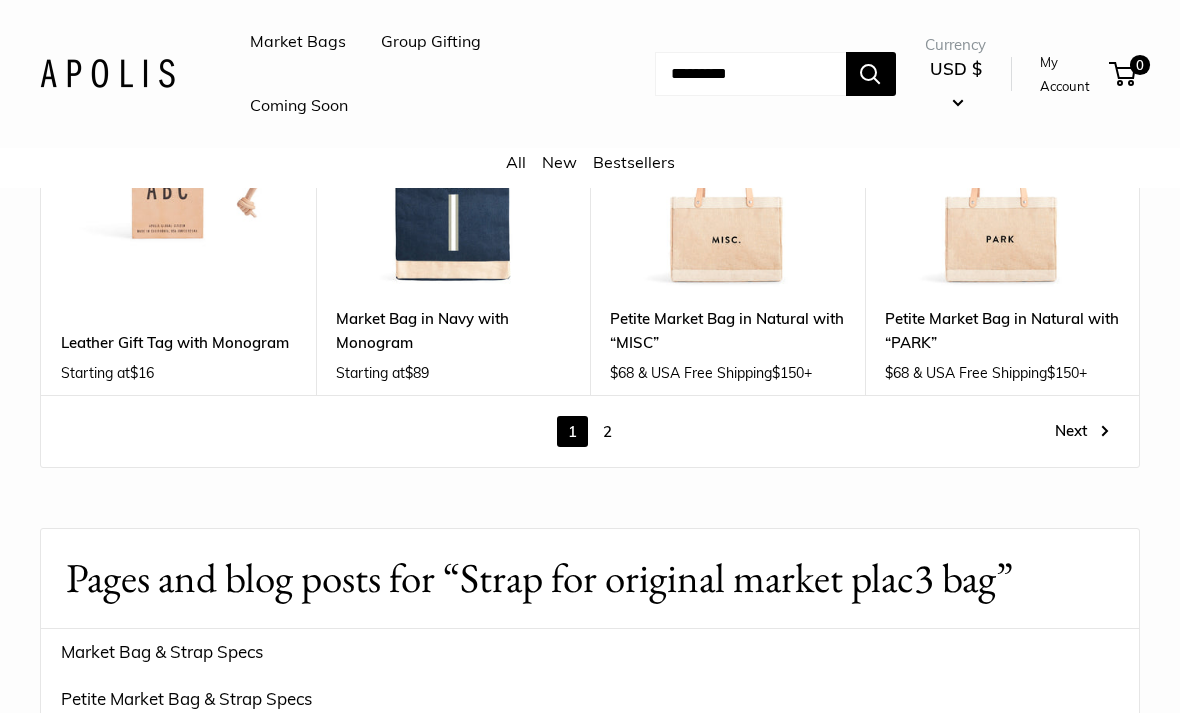 click on "2" at bounding box center [607, 431] 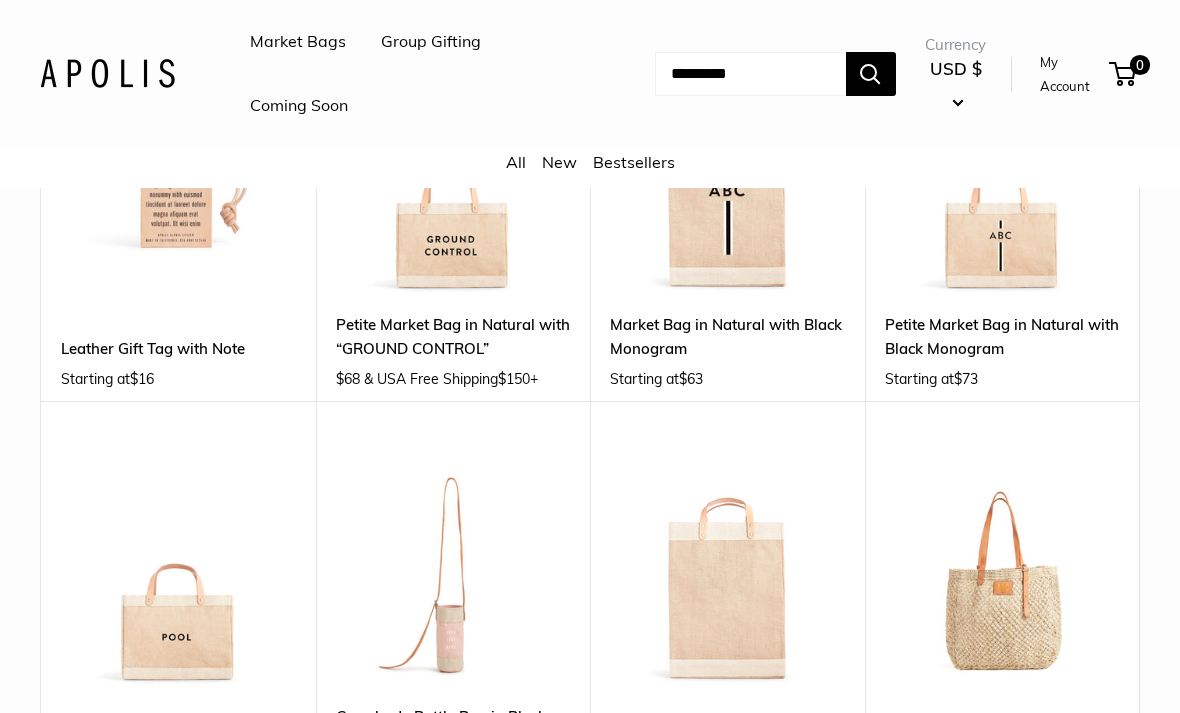 scroll, scrollTop: 0, scrollLeft: 0, axis: both 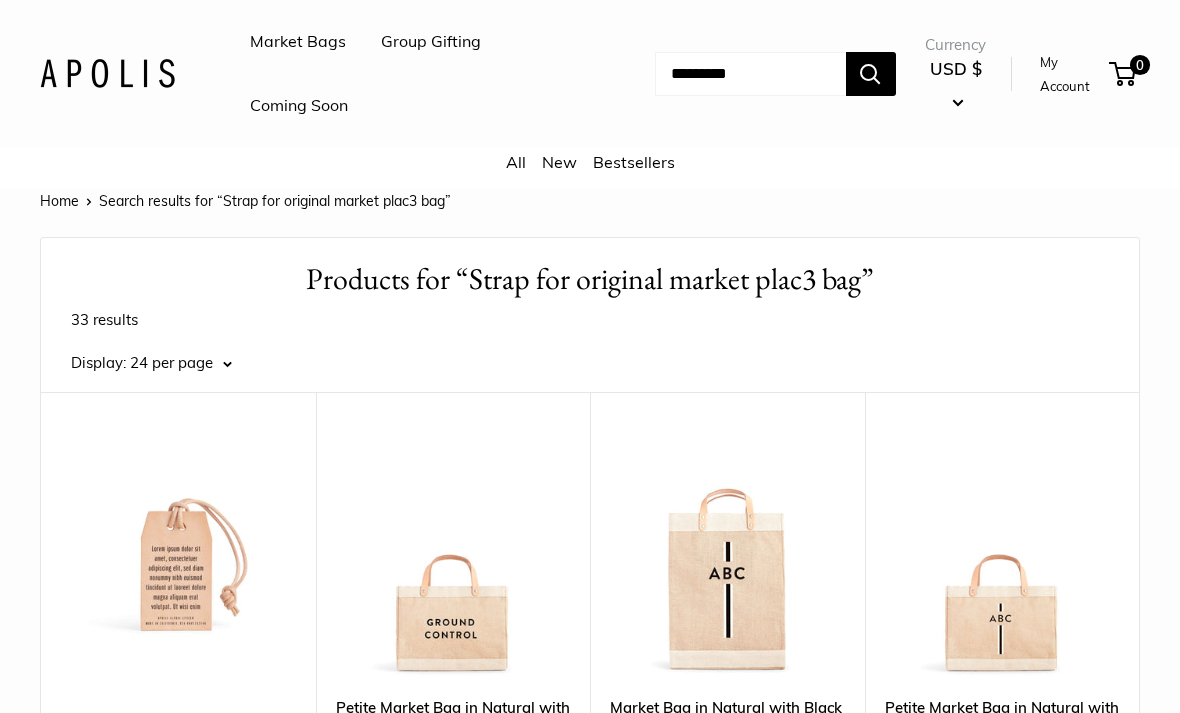 click at bounding box center (750, 74) 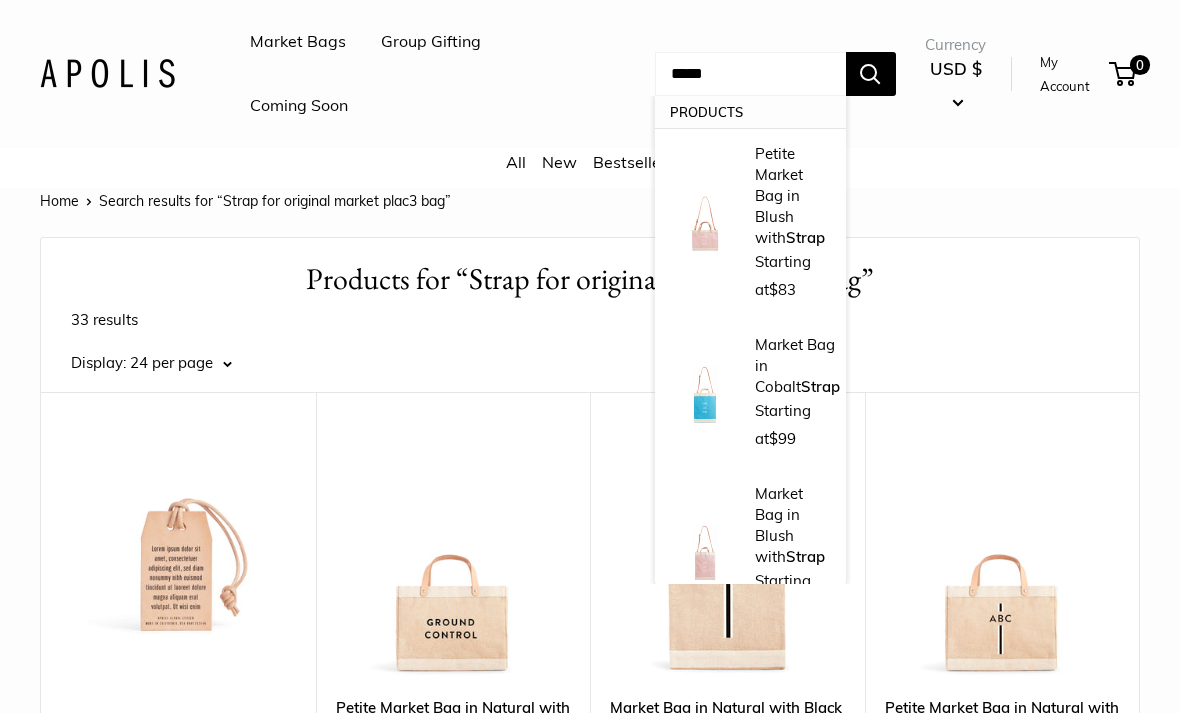 type on "*****" 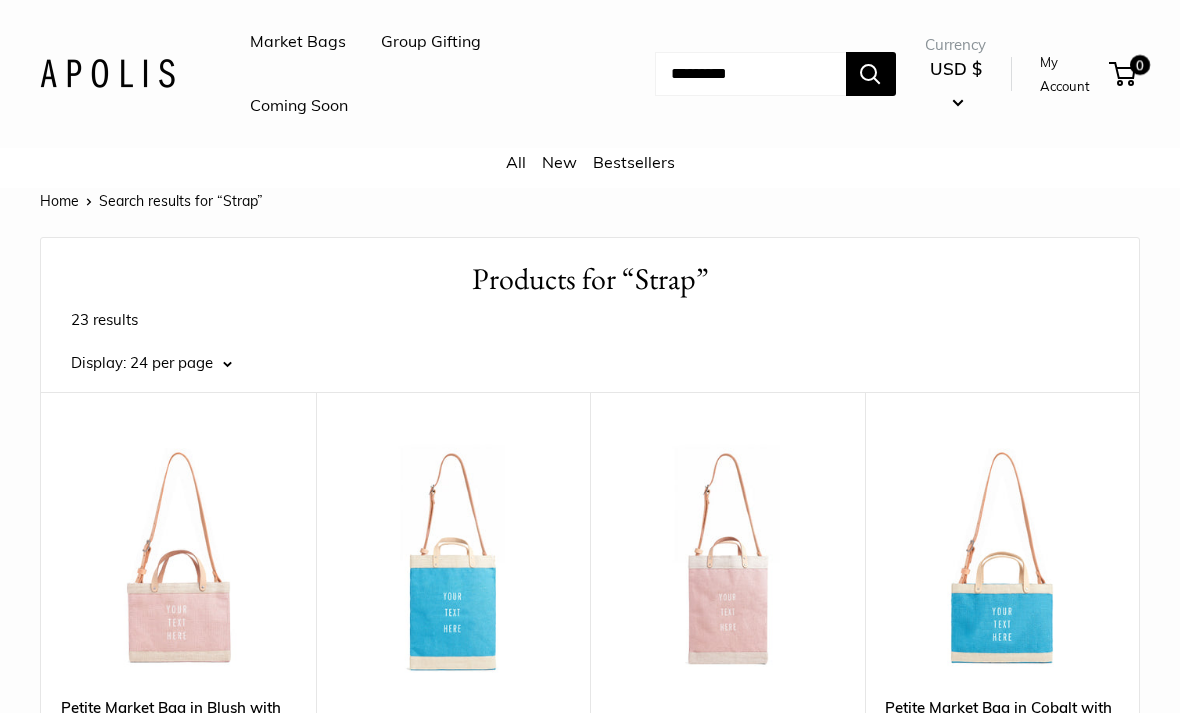 scroll, scrollTop: 0, scrollLeft: 0, axis: both 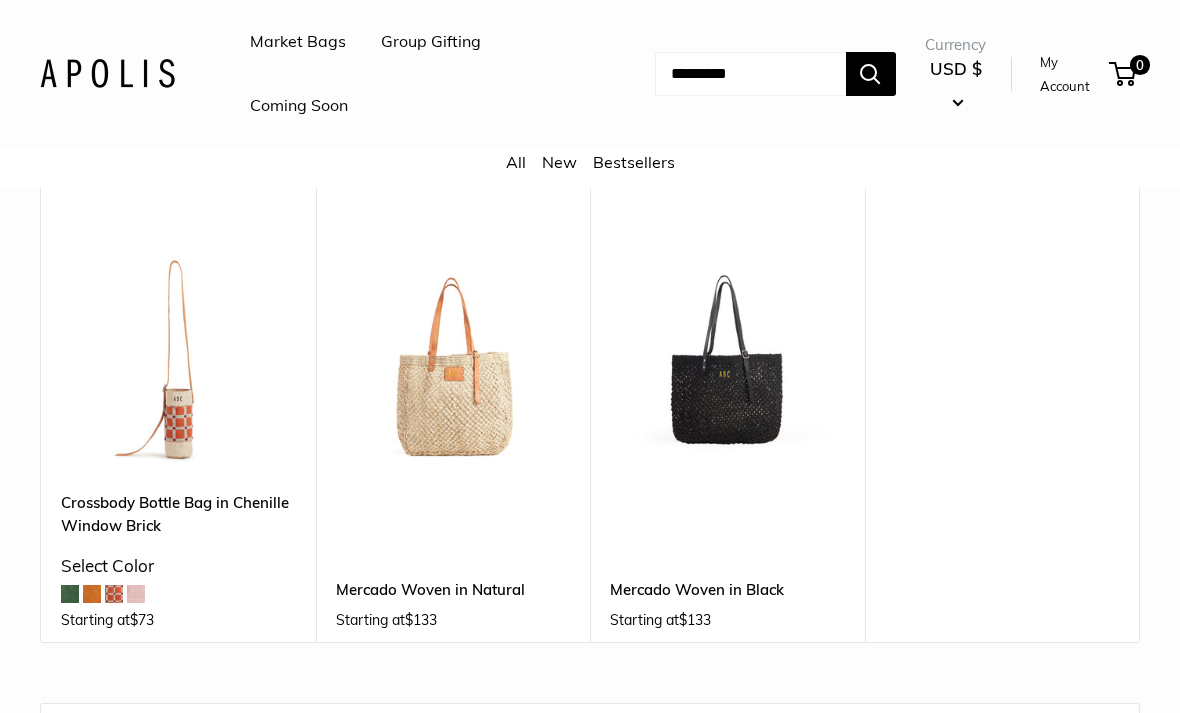 click at bounding box center (453, 354) 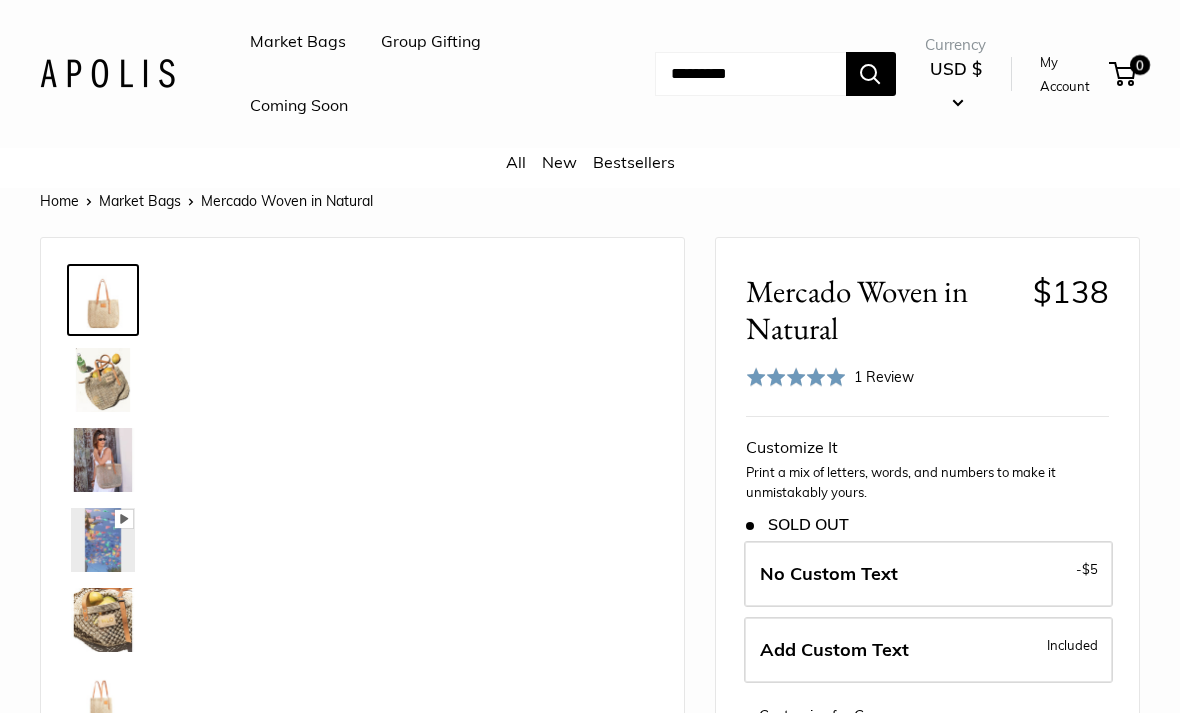 scroll, scrollTop: 0, scrollLeft: 0, axis: both 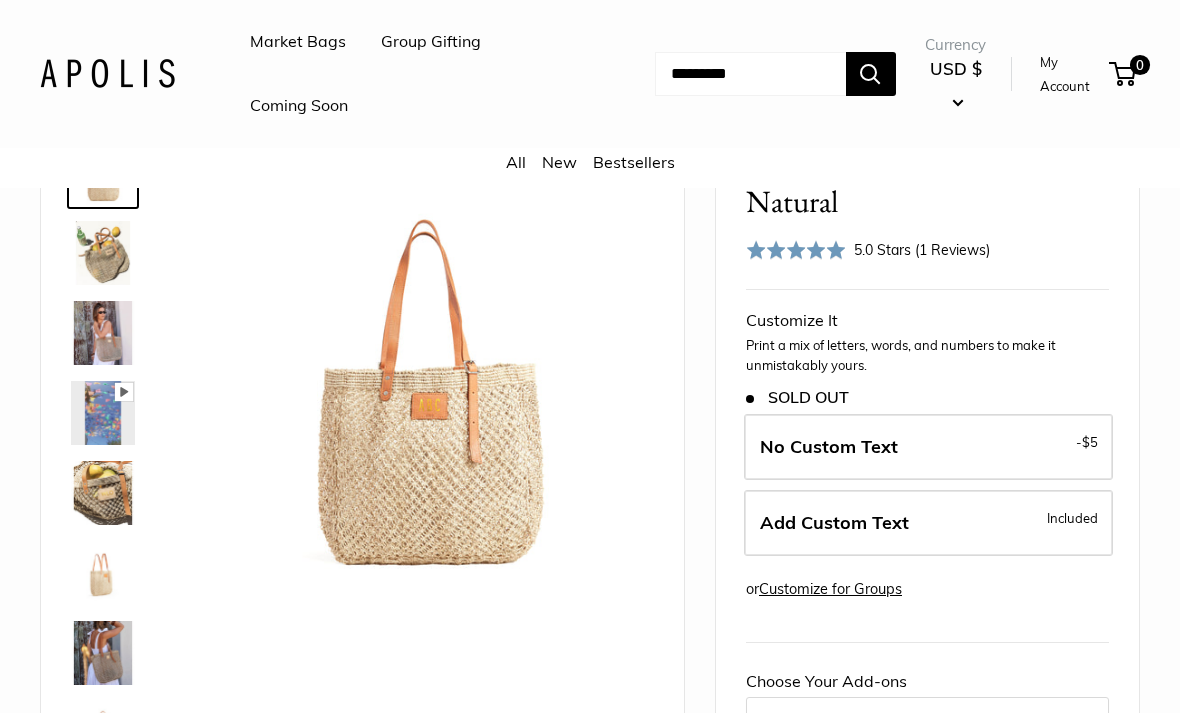 click at bounding box center (103, 573) 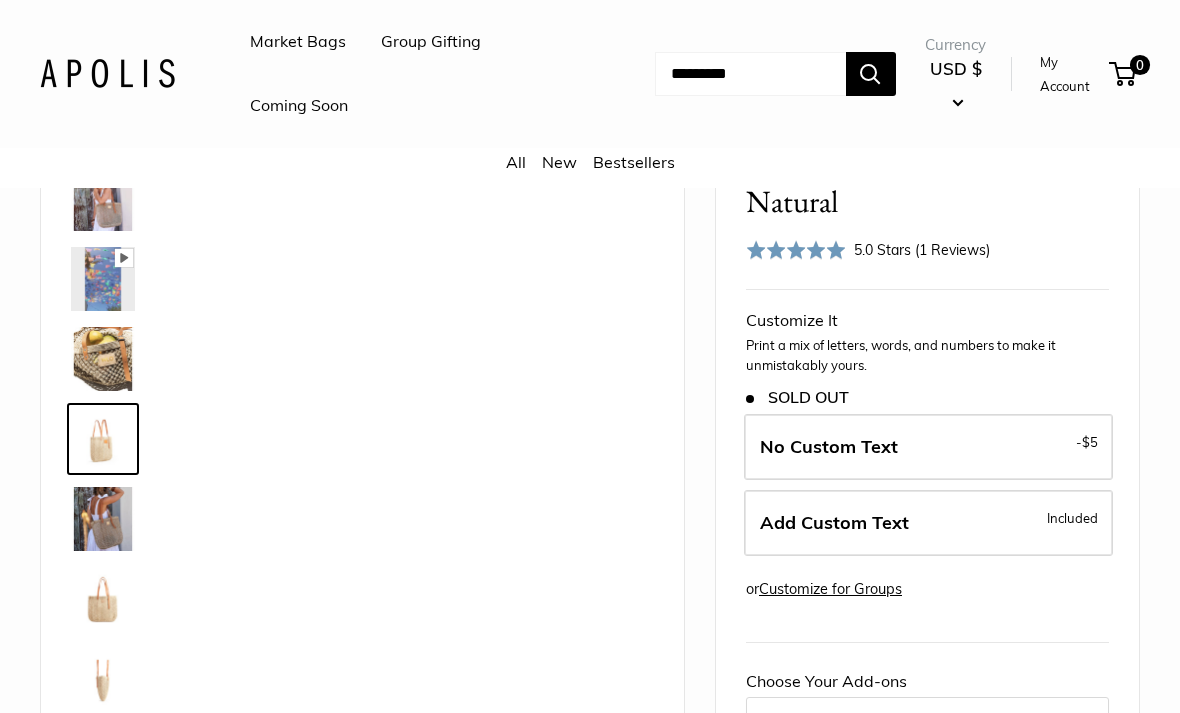scroll, scrollTop: 142, scrollLeft: 0, axis: vertical 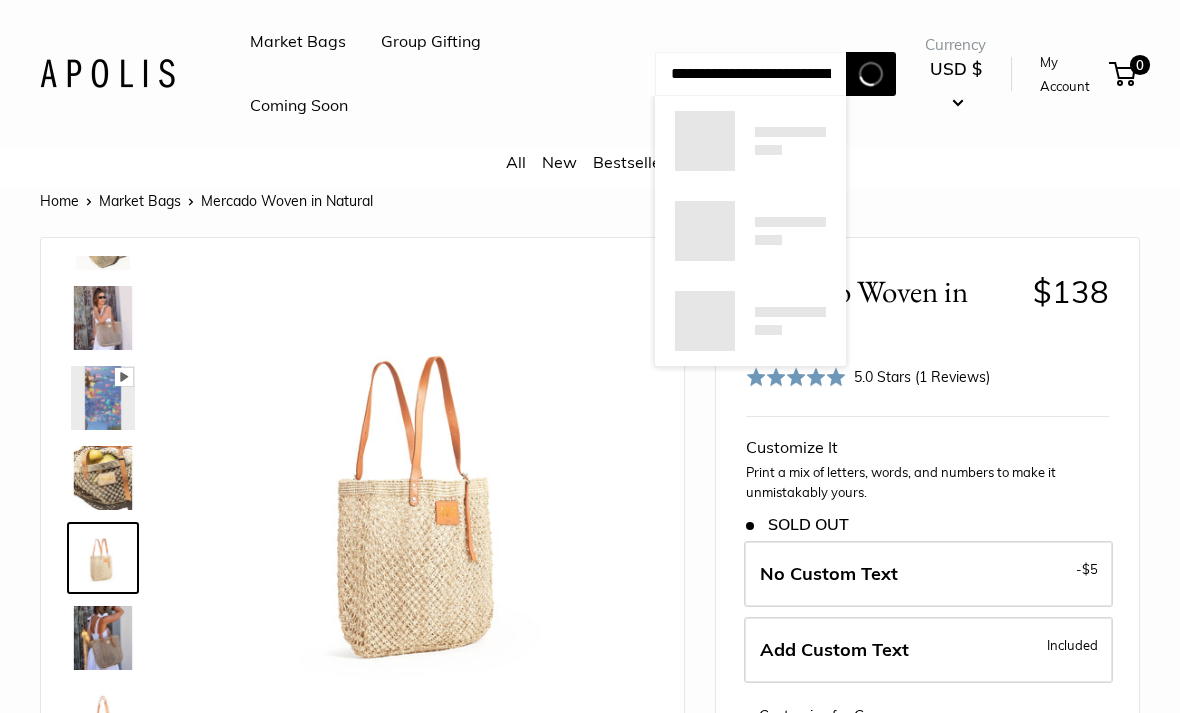 type on "**********" 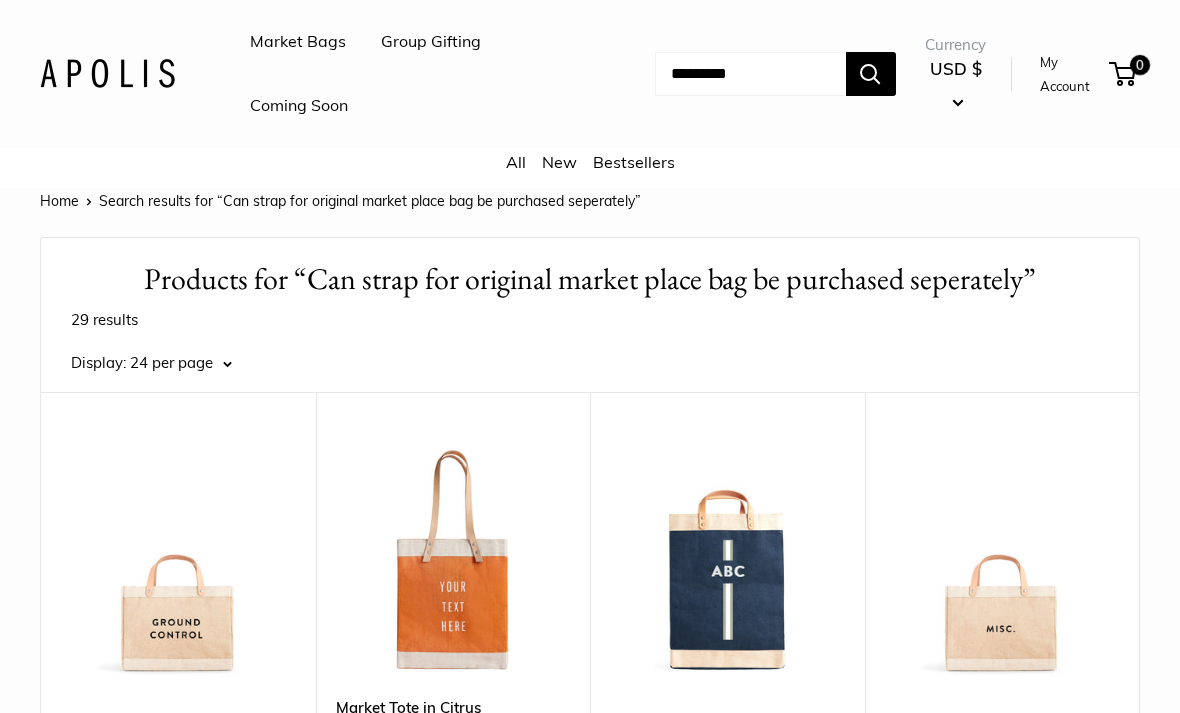 scroll, scrollTop: 0, scrollLeft: 0, axis: both 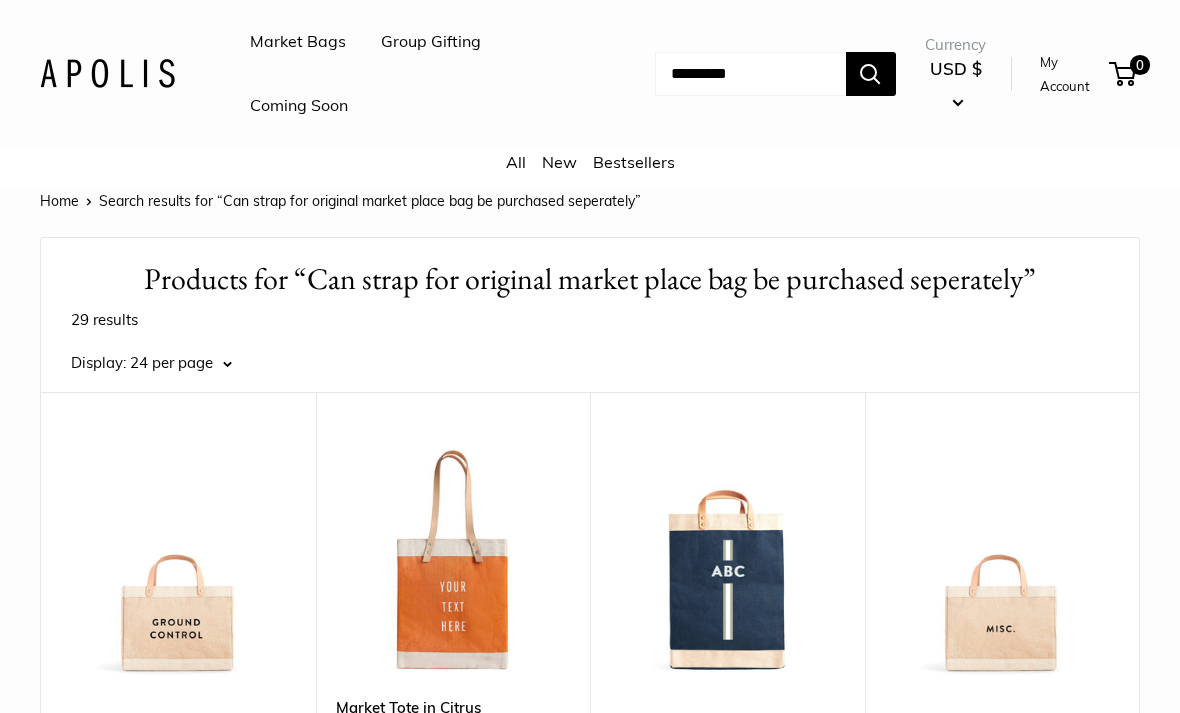 click on "Coming Soon" at bounding box center (299, 106) 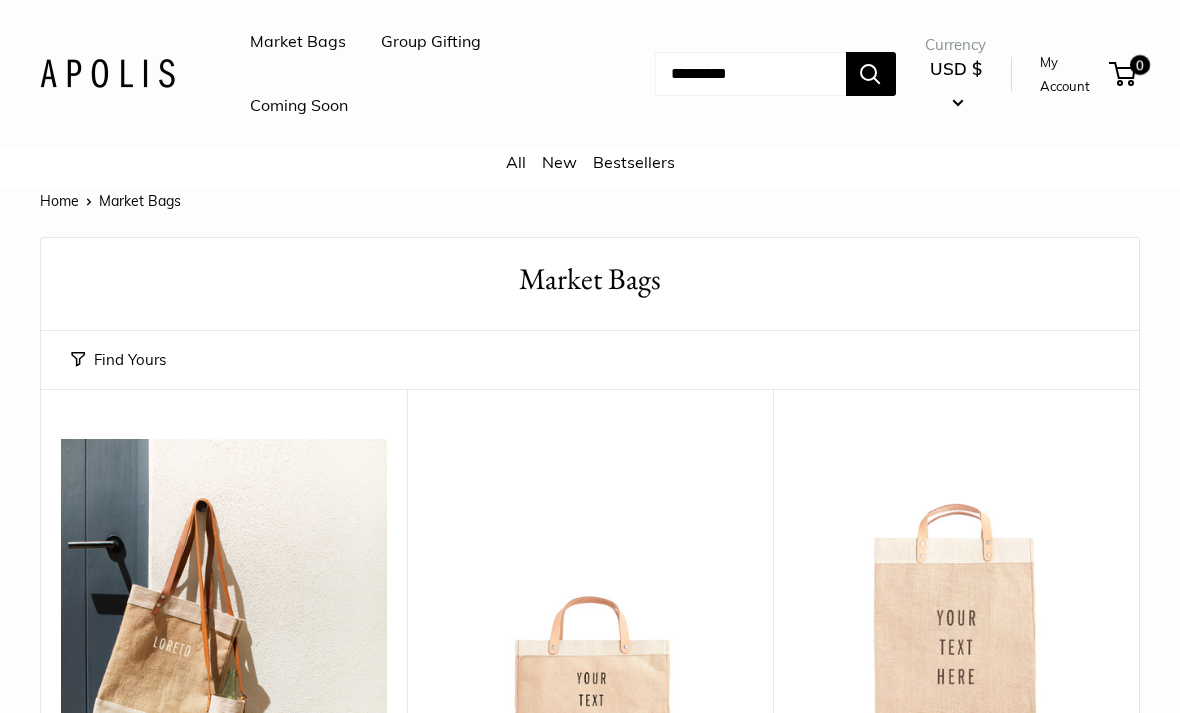scroll, scrollTop: 0, scrollLeft: 0, axis: both 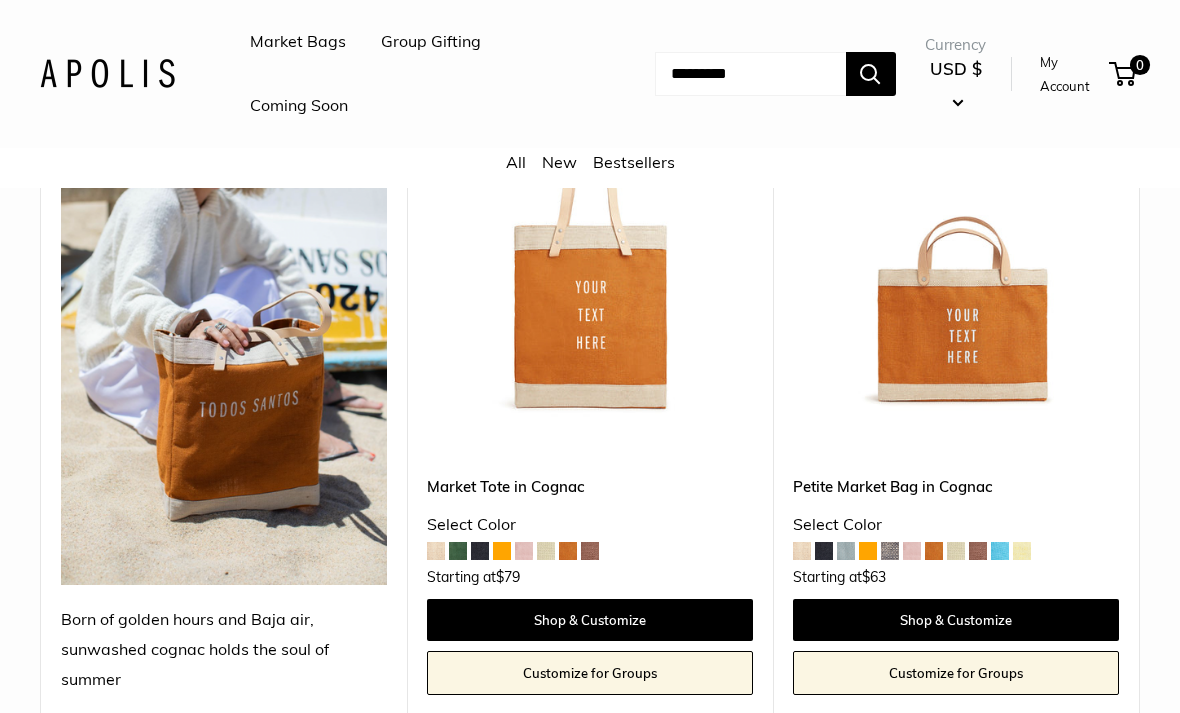 click at bounding box center (802, 551) 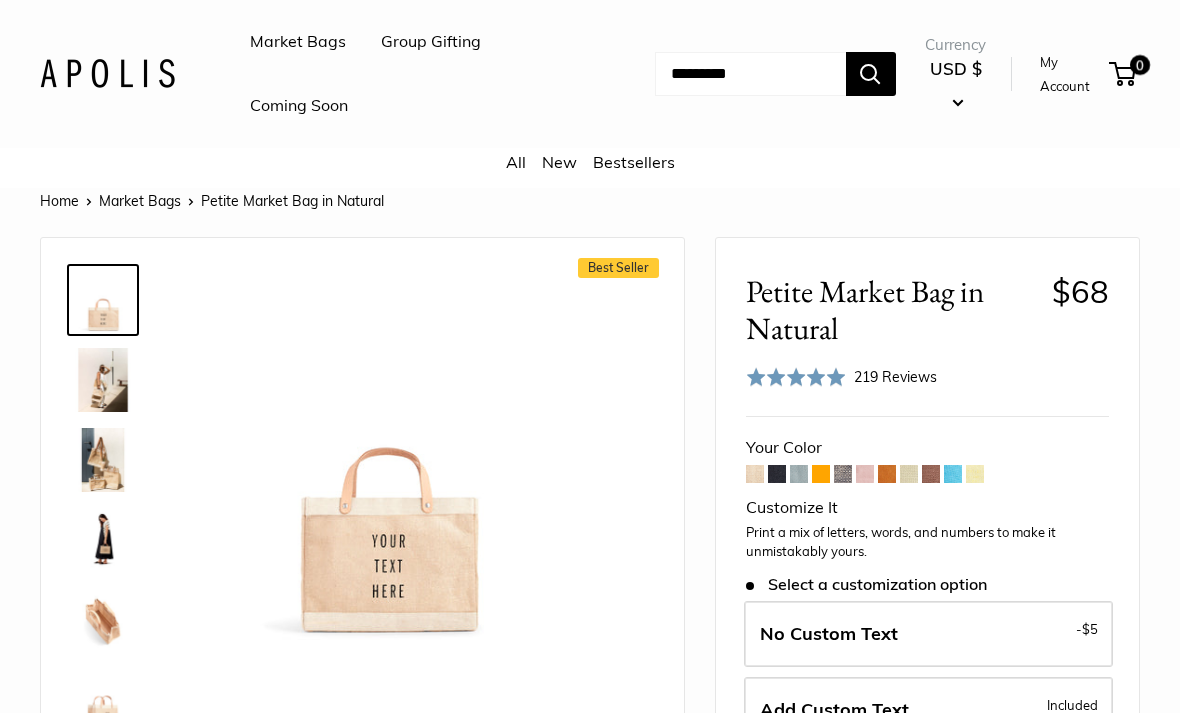 scroll, scrollTop: 0, scrollLeft: 0, axis: both 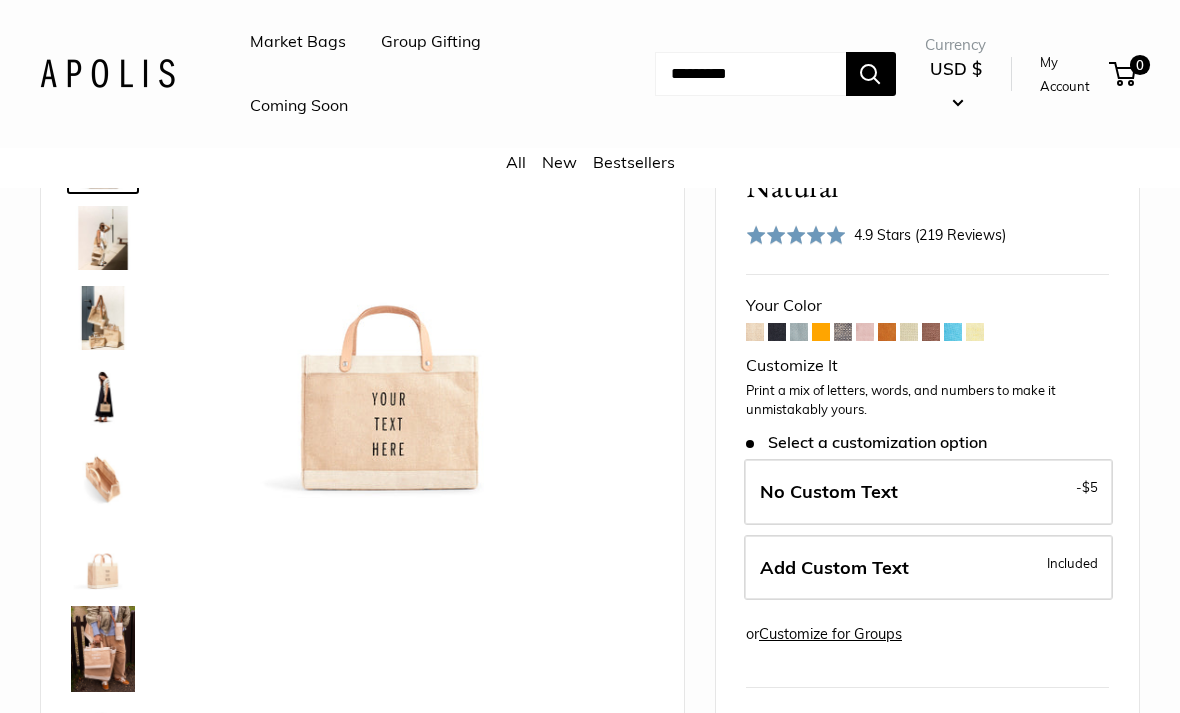 click at bounding box center (103, 478) 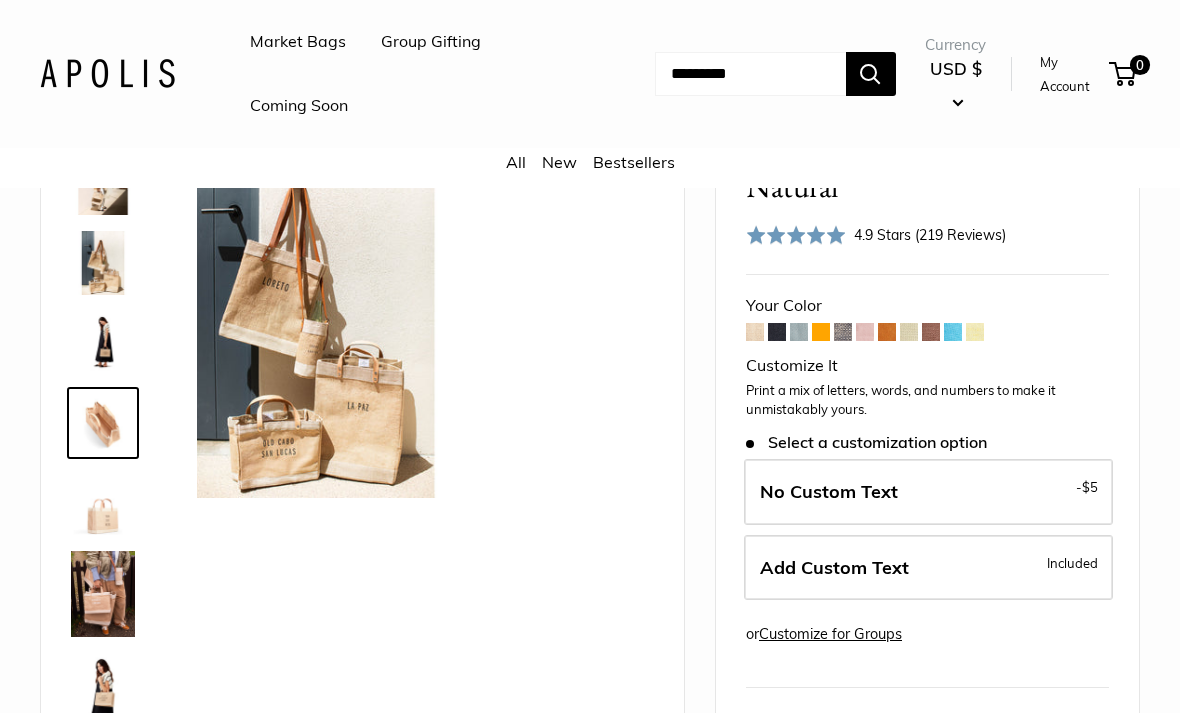 scroll, scrollTop: 62, scrollLeft: 0, axis: vertical 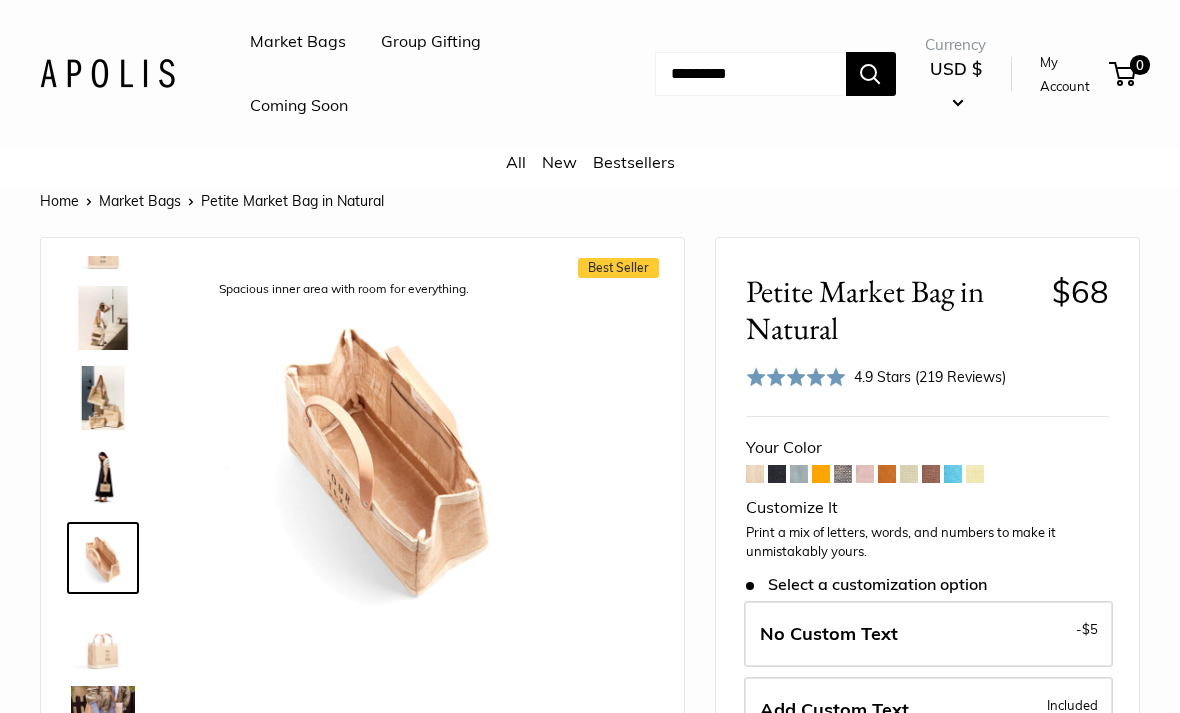 click at bounding box center (387, 454) 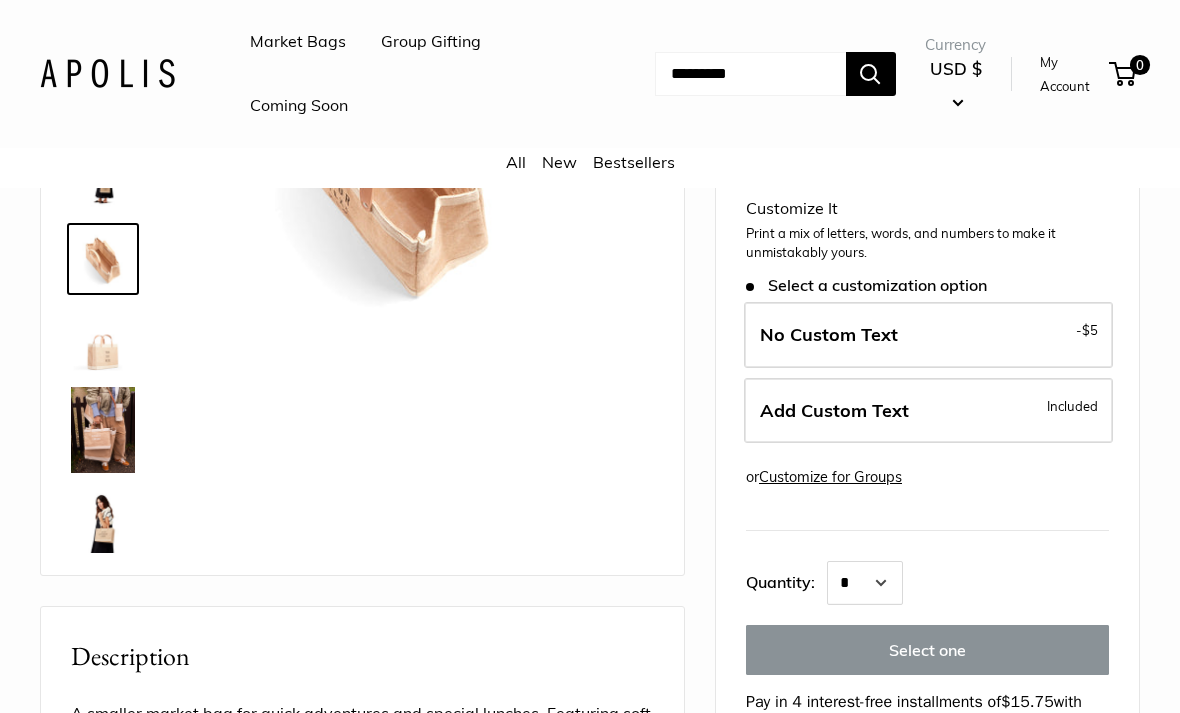 scroll, scrollTop: 300, scrollLeft: 0, axis: vertical 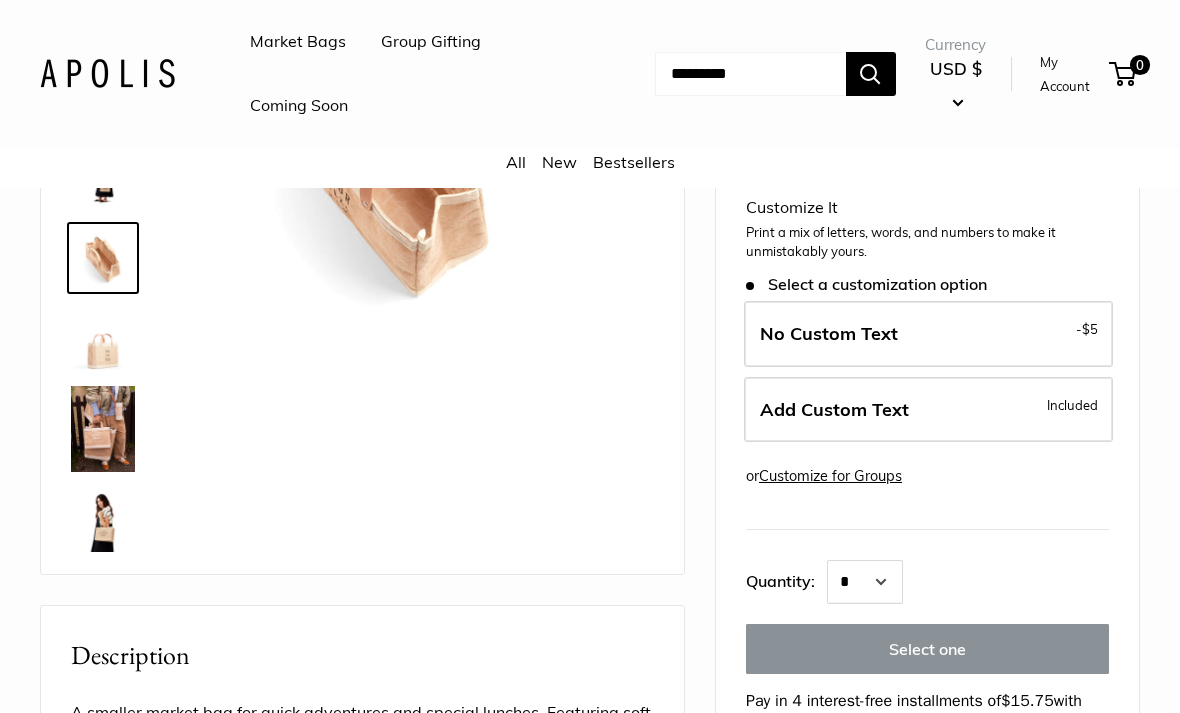 click at bounding box center (103, 520) 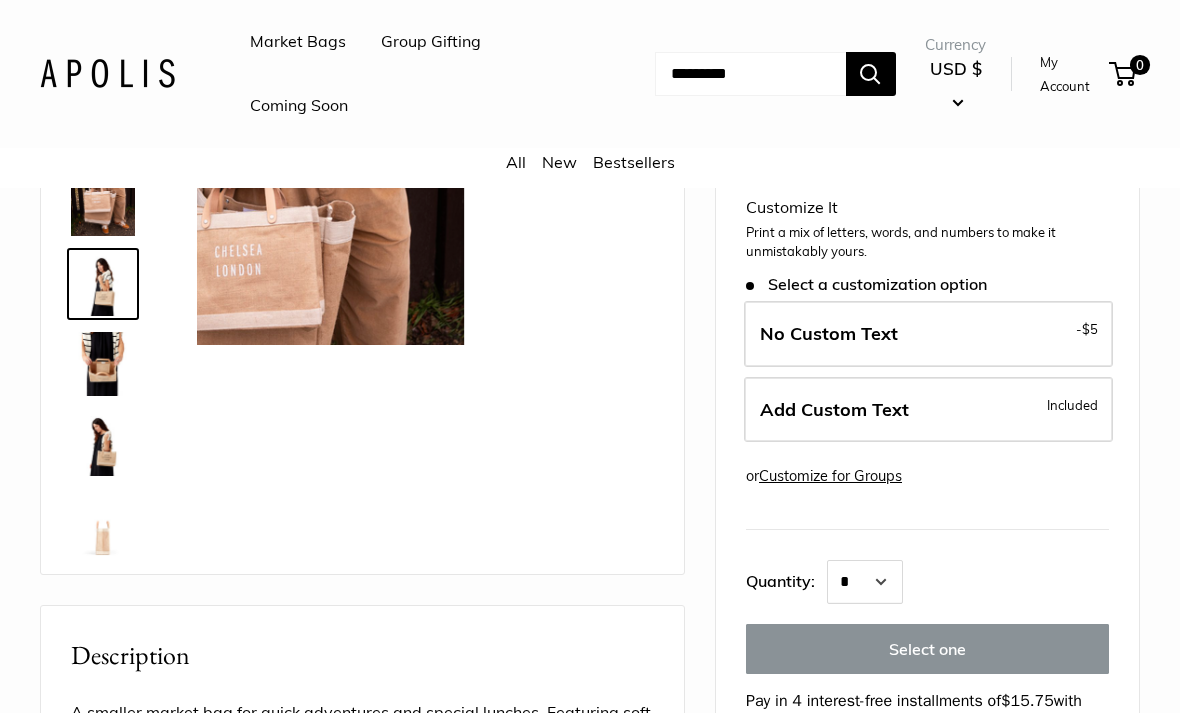 scroll, scrollTop: 324, scrollLeft: 0, axis: vertical 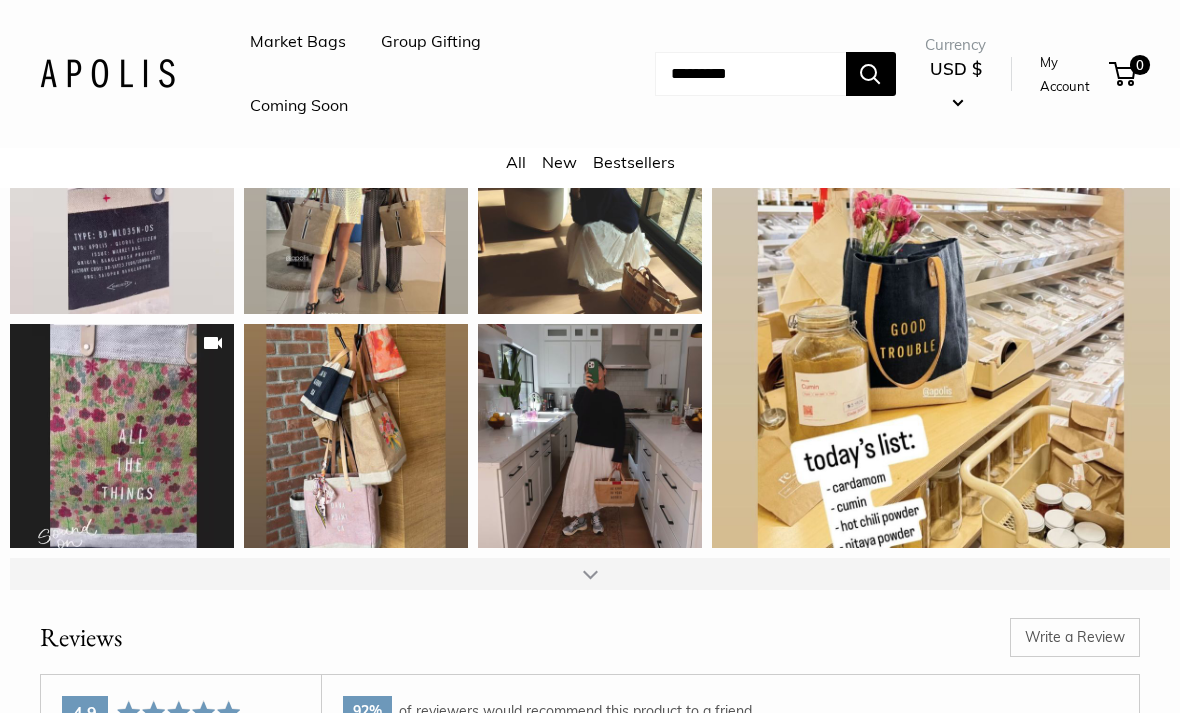click on "Write a Review" at bounding box center [631, 640] 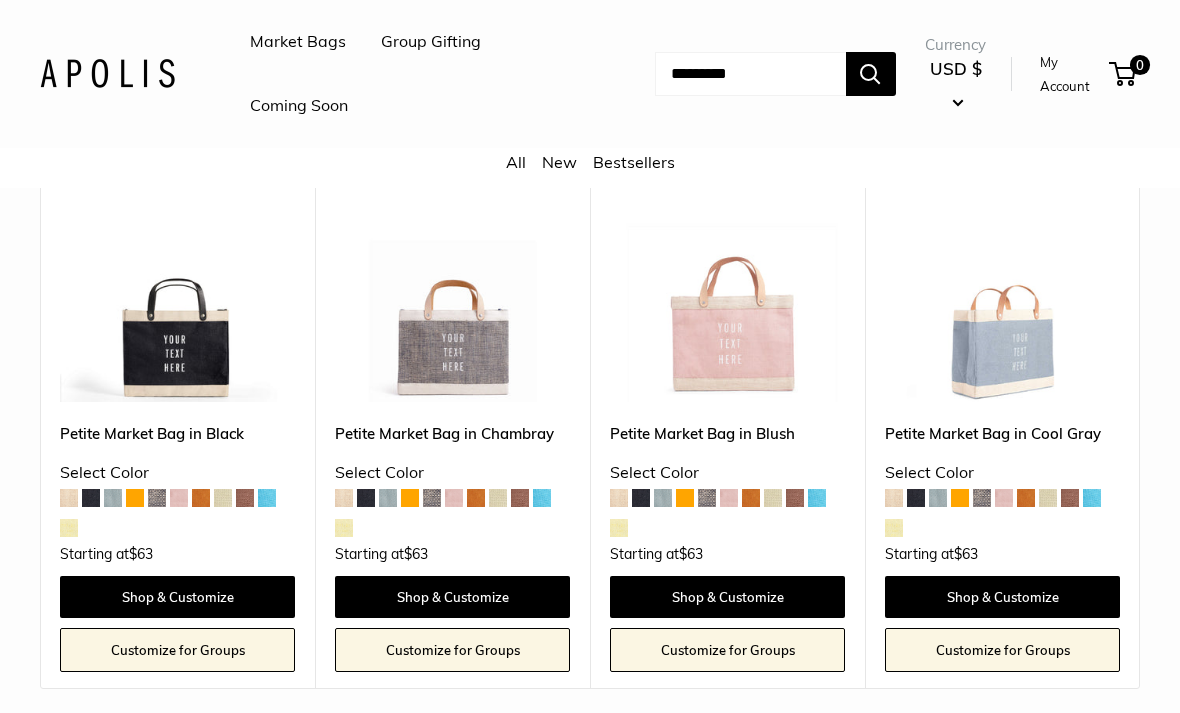scroll, scrollTop: 5091, scrollLeft: 0, axis: vertical 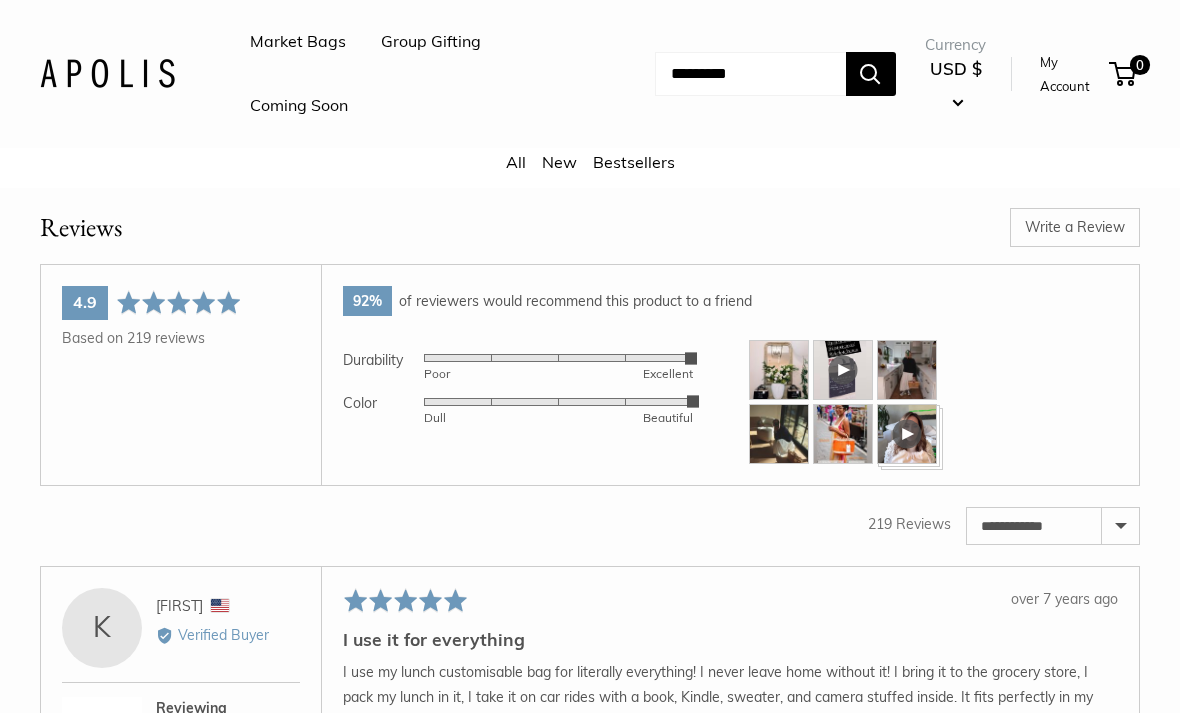 click at bounding box center [750, 74] 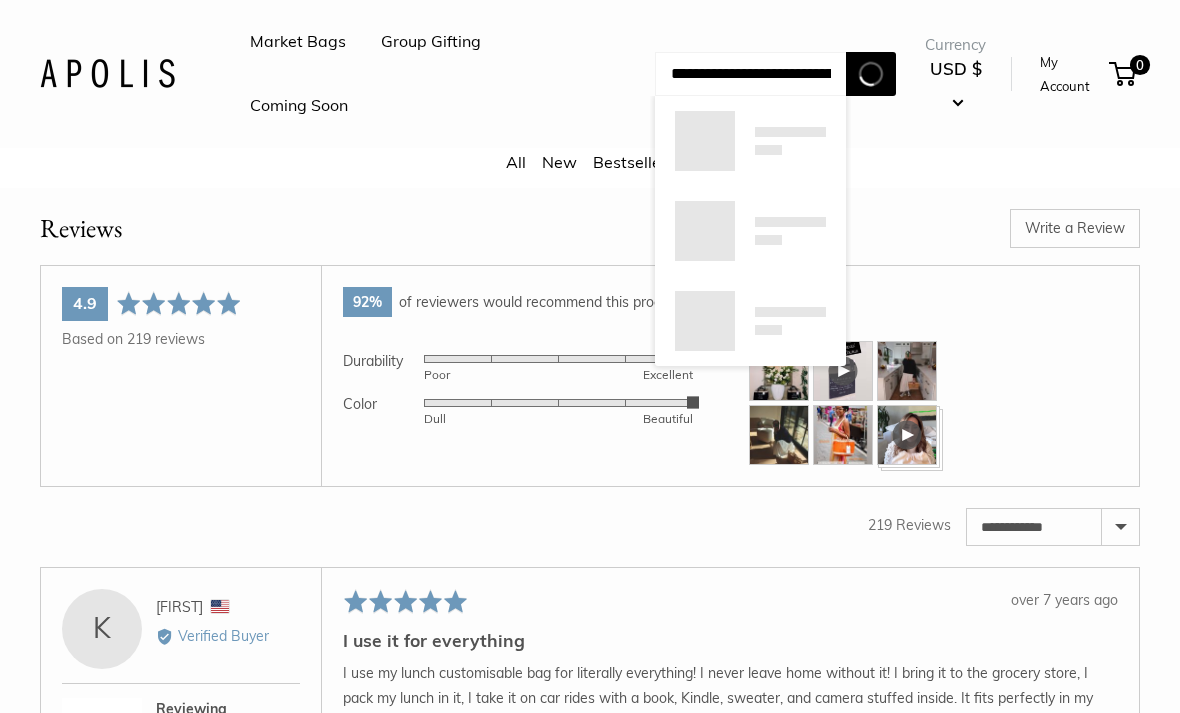 type on "**********" 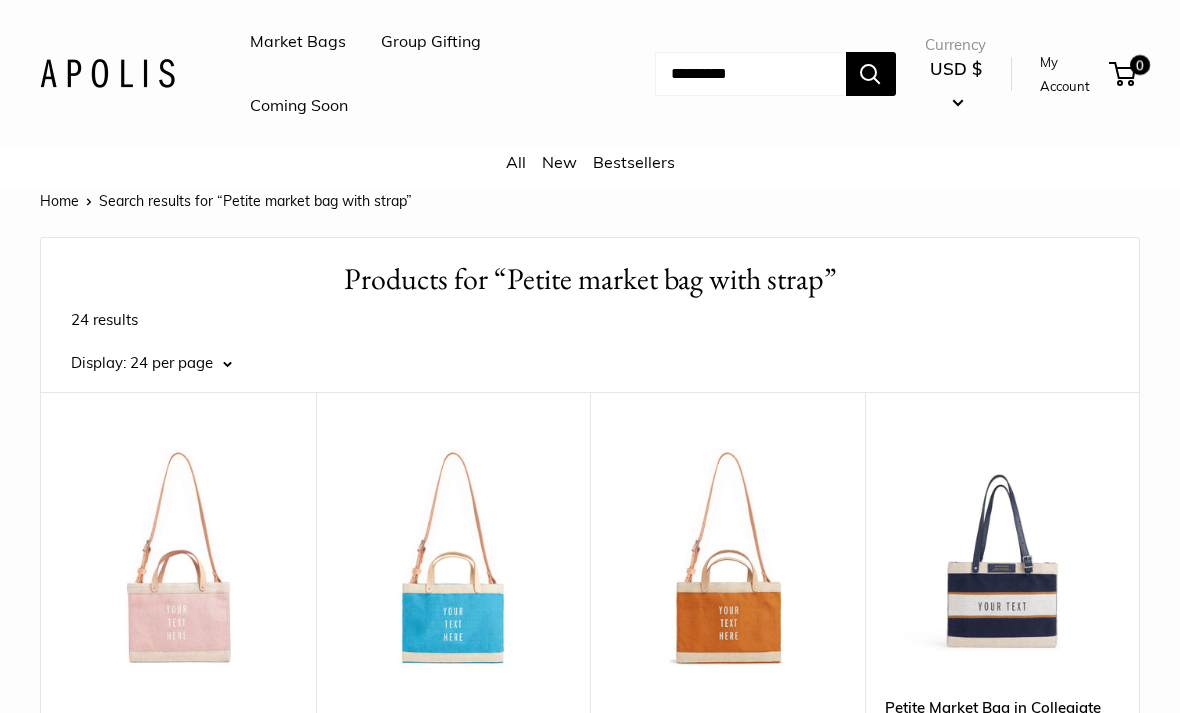 scroll, scrollTop: 0, scrollLeft: 0, axis: both 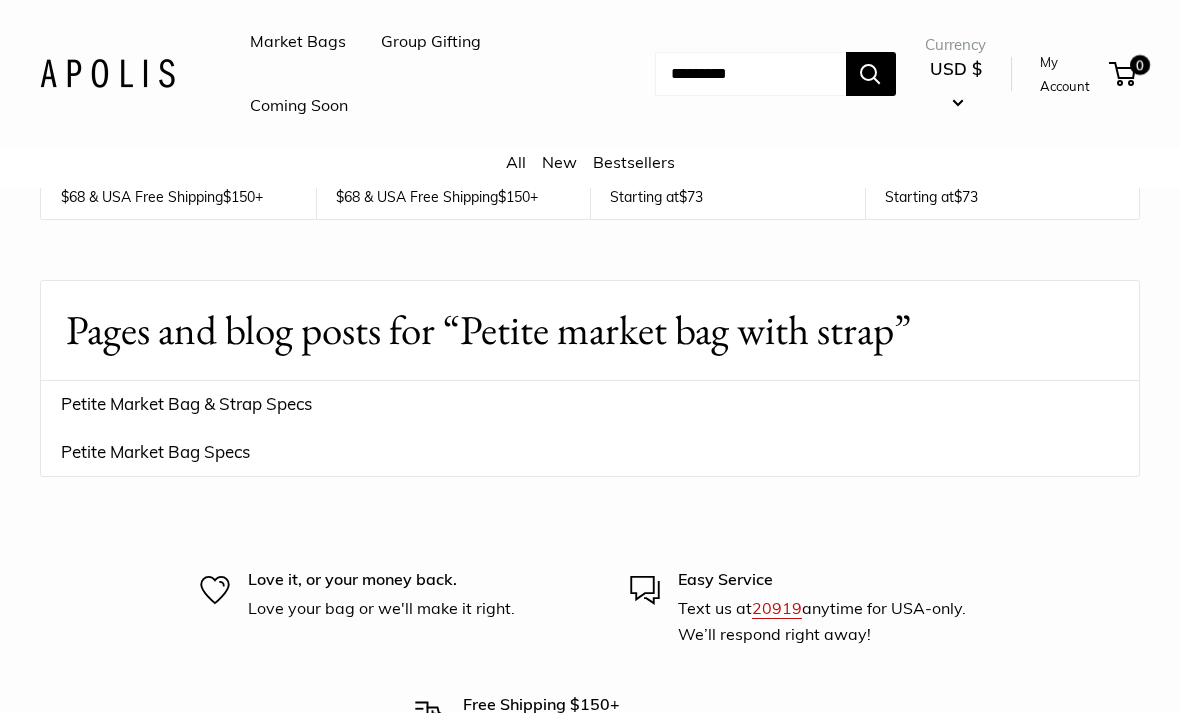 click on "Petite Market Bag & Strap Specs" at bounding box center [590, 405] 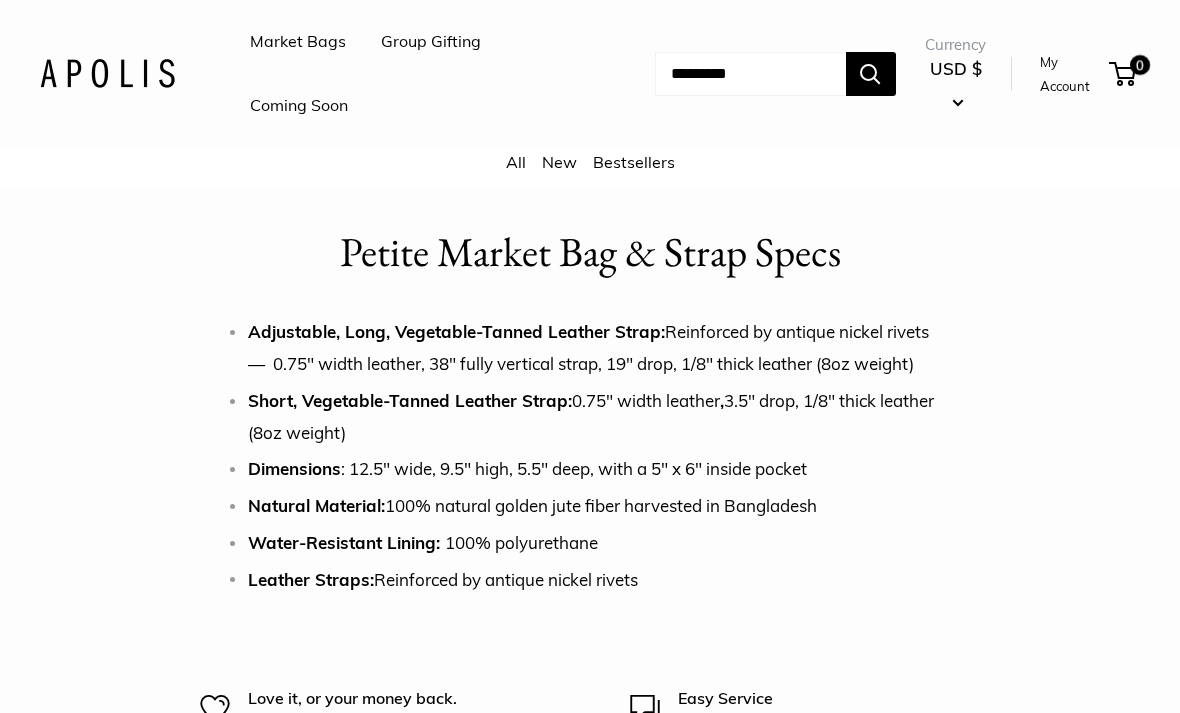 scroll, scrollTop: 0, scrollLeft: 0, axis: both 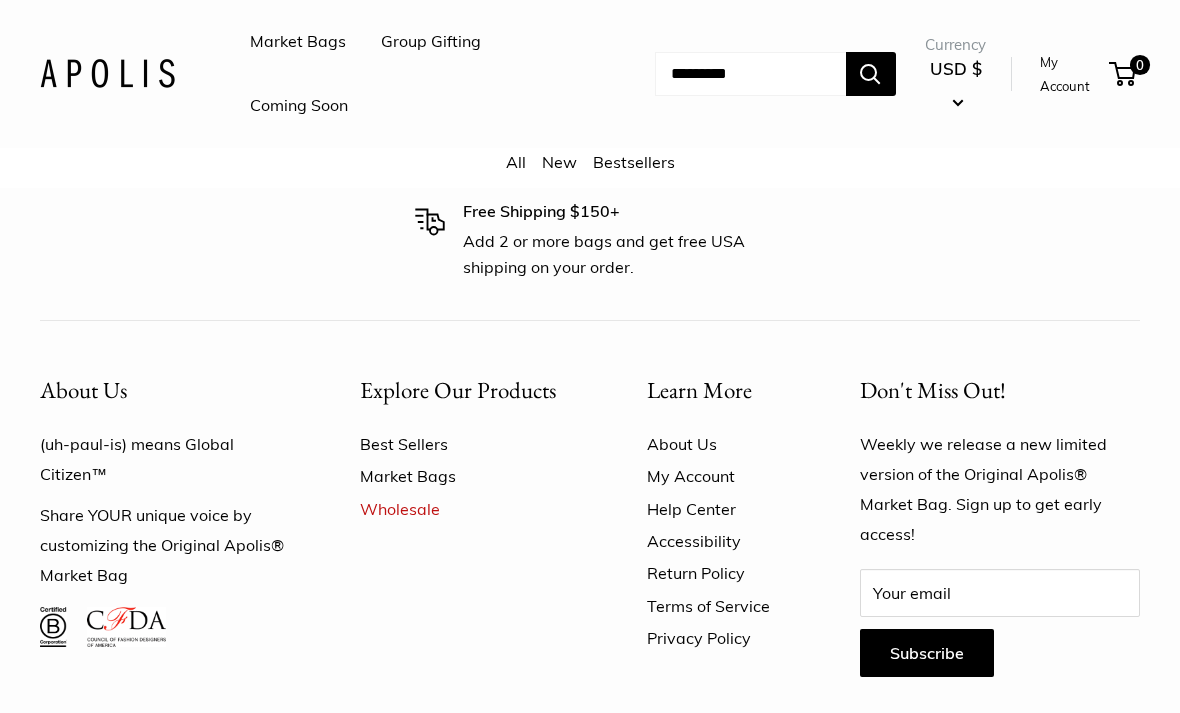 click on "Market Bags" at bounding box center [468, 476] 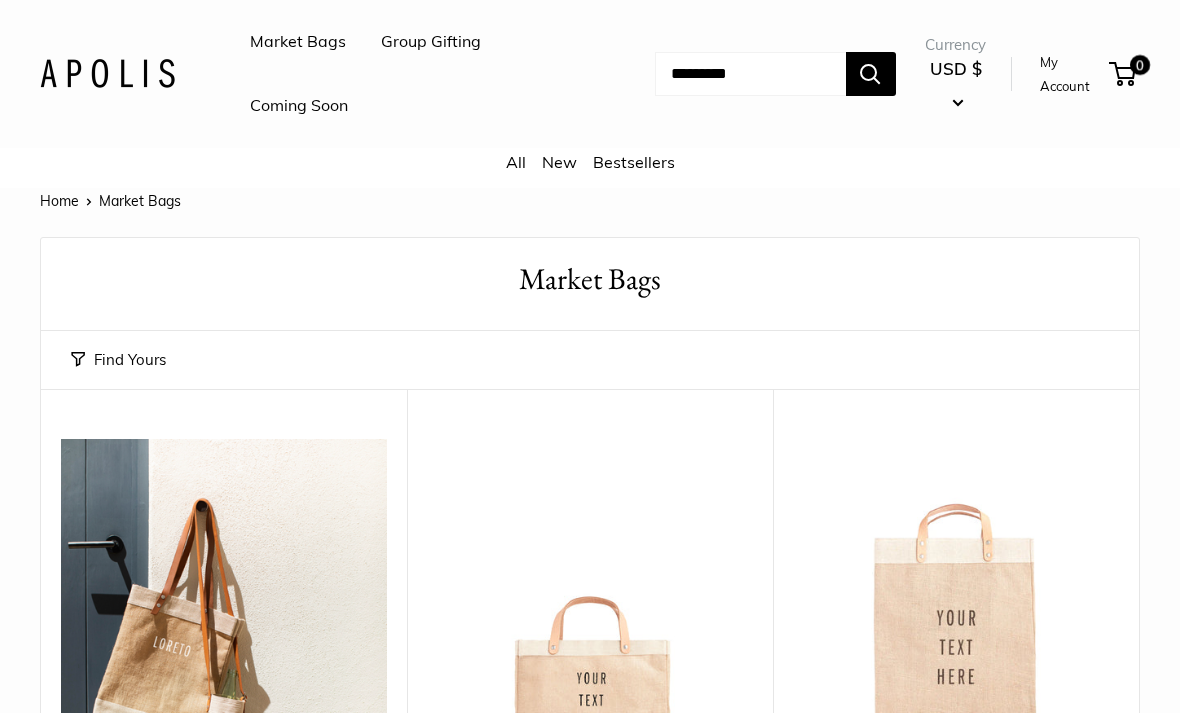 scroll, scrollTop: 0, scrollLeft: 0, axis: both 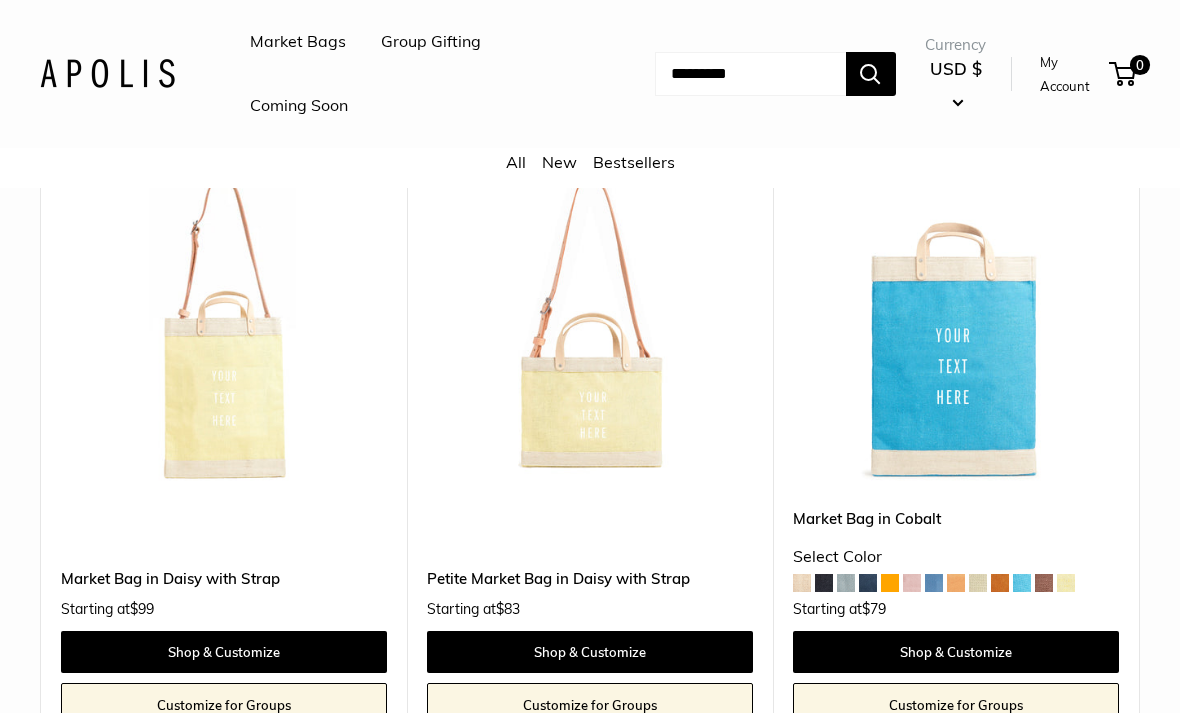 click at bounding box center (590, 324) 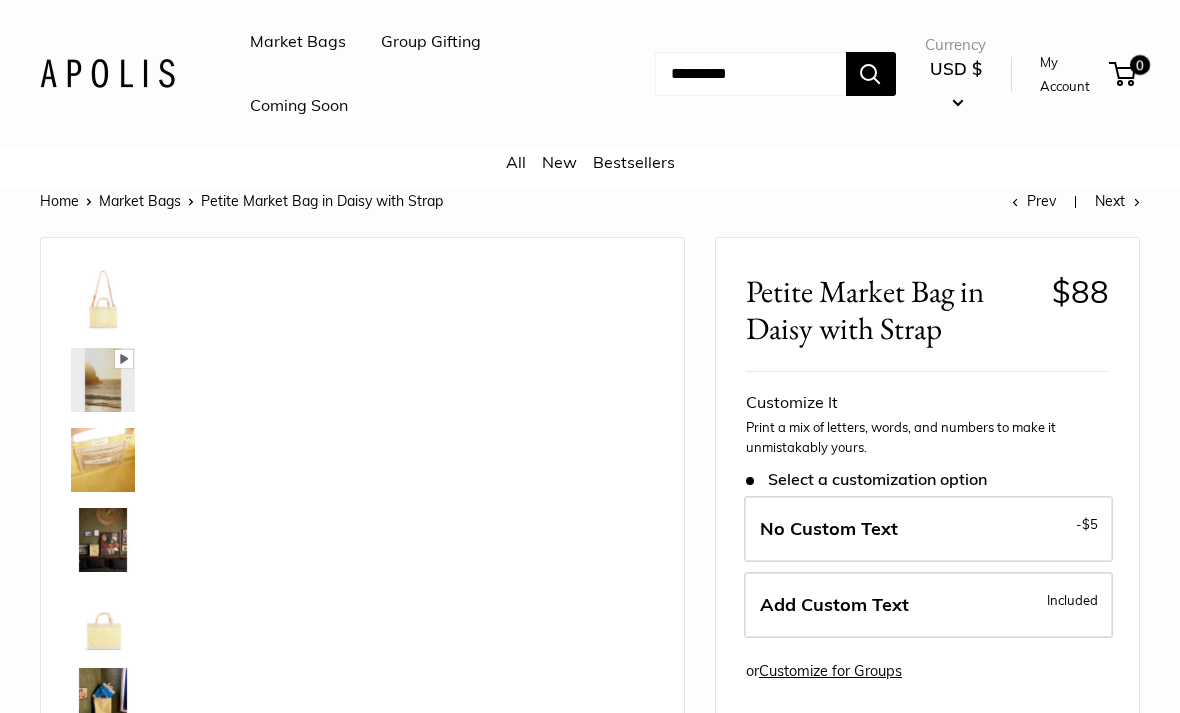 scroll, scrollTop: 0, scrollLeft: 0, axis: both 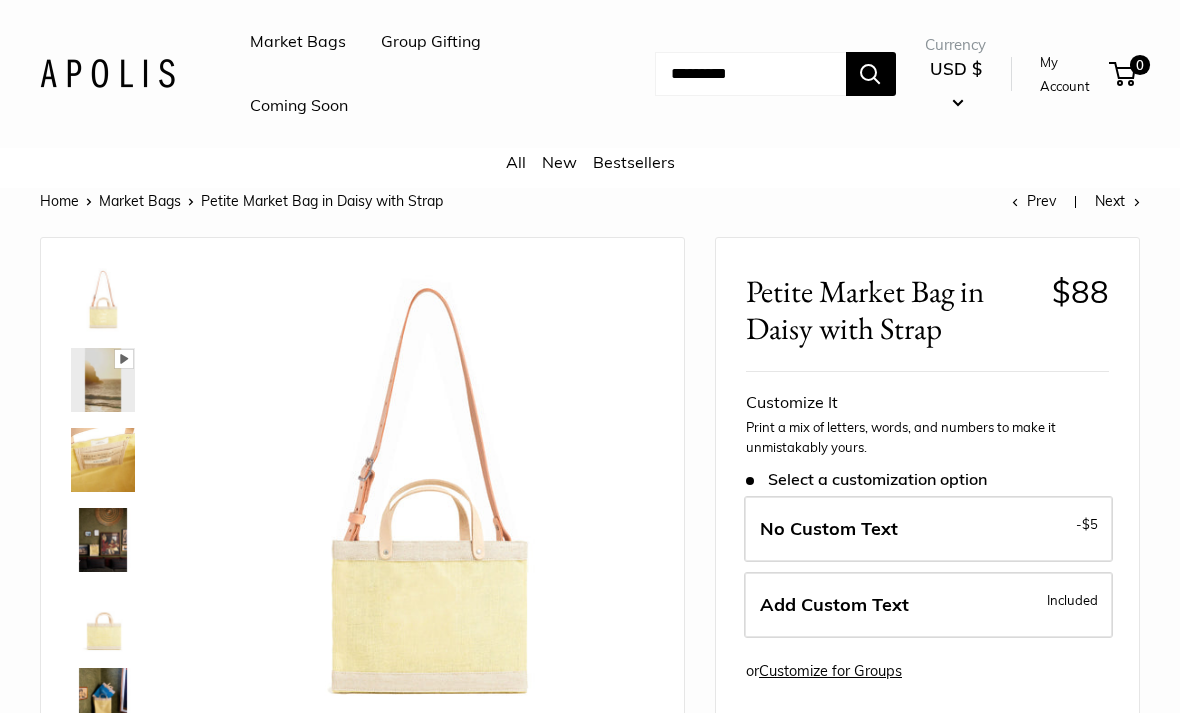 click at bounding box center [871, 74] 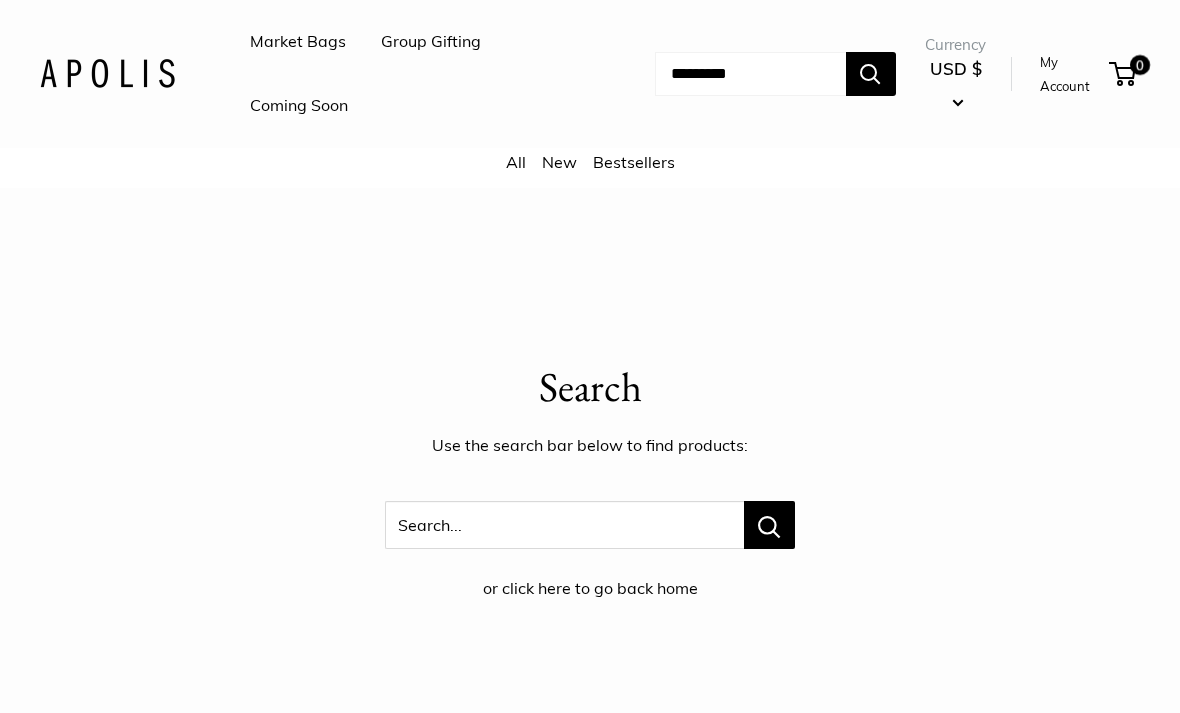 scroll, scrollTop: 0, scrollLeft: 0, axis: both 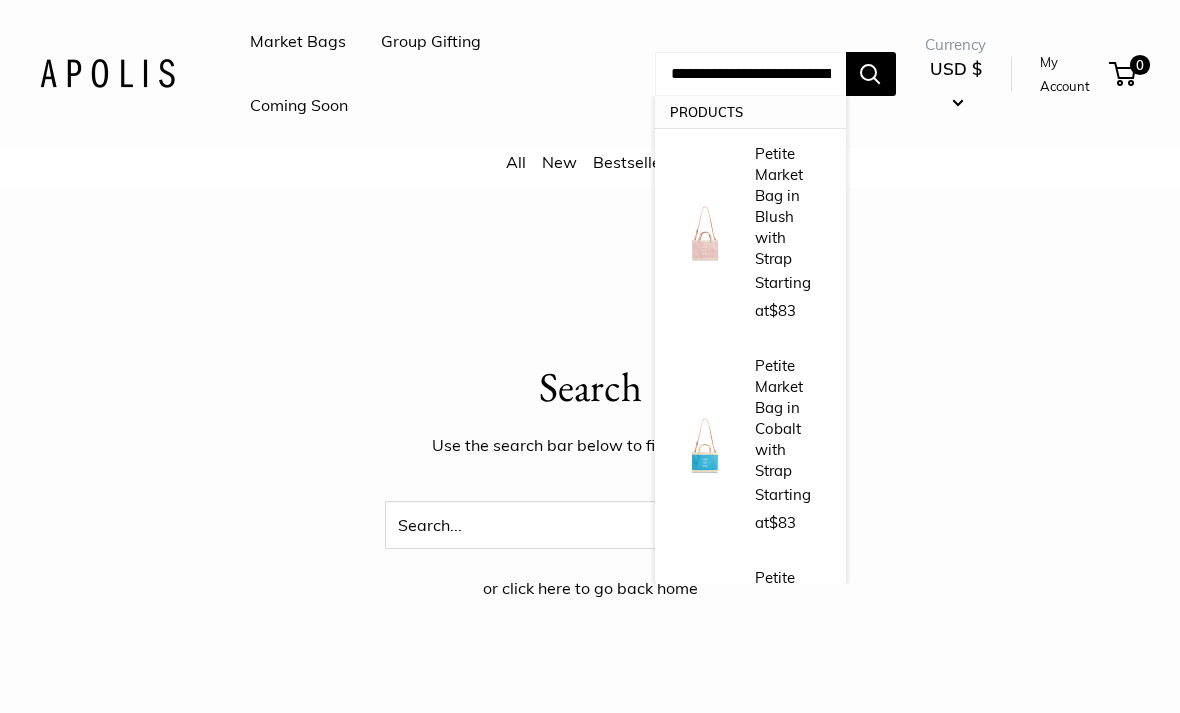 type on "**********" 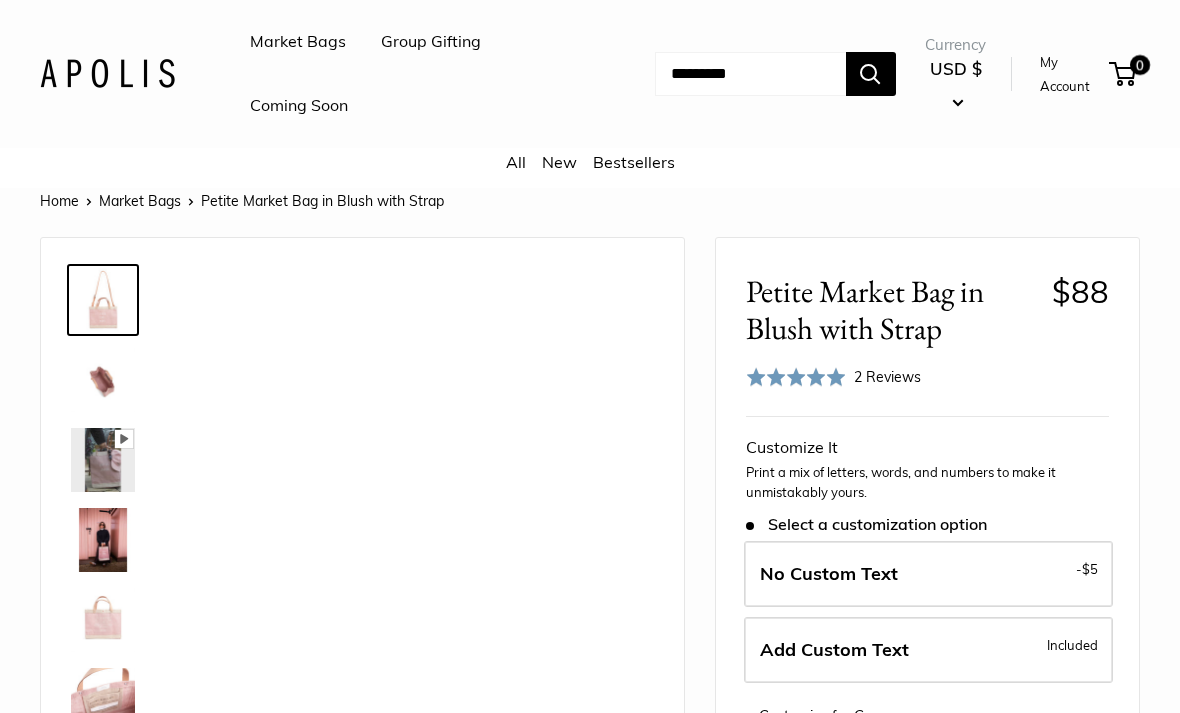 scroll, scrollTop: 0, scrollLeft: 0, axis: both 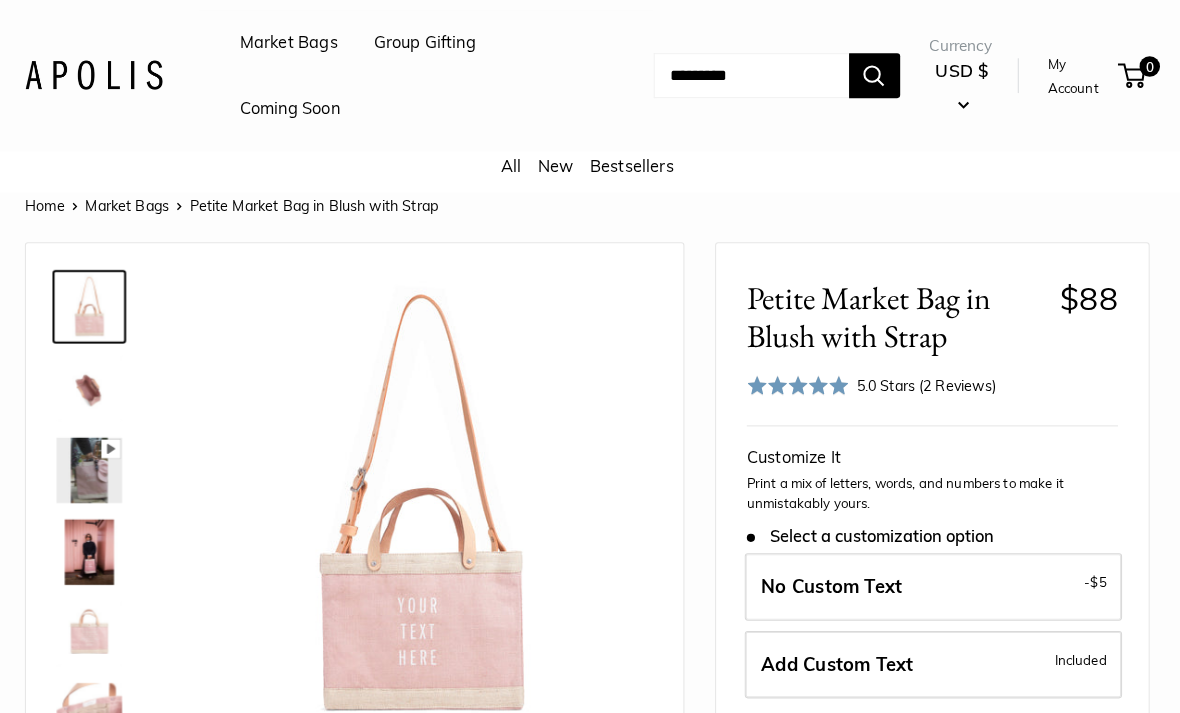 click at bounding box center [103, 460] 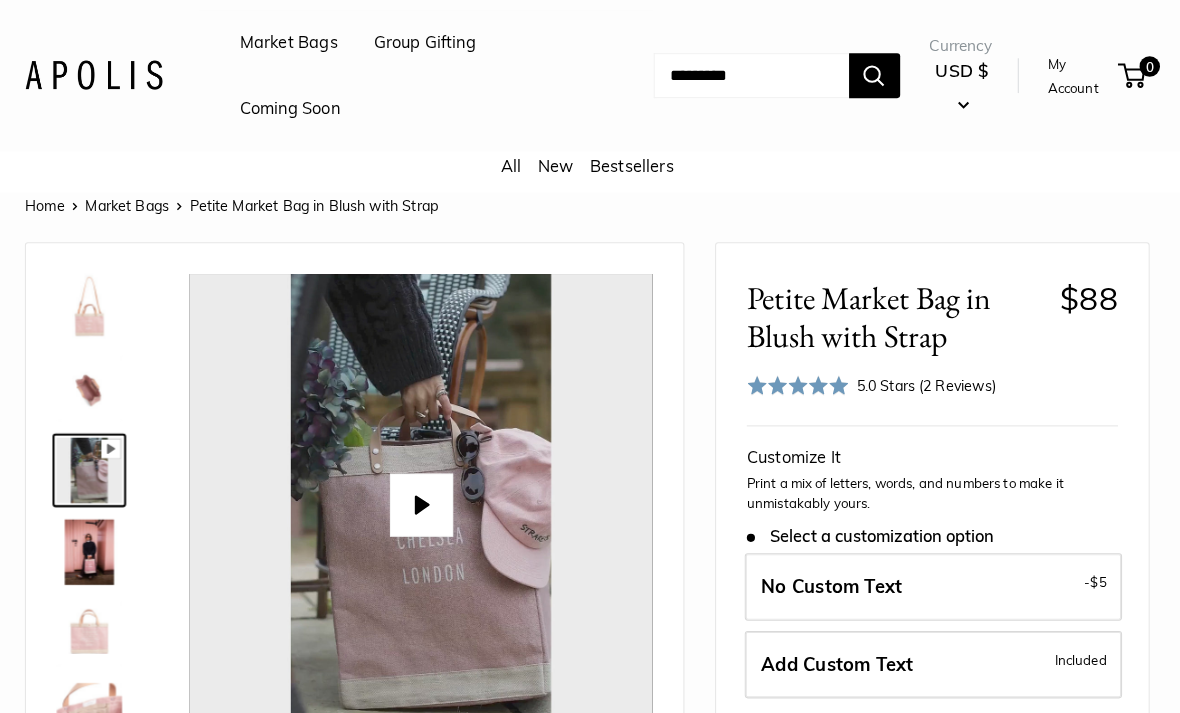 click on "Market Bags" at bounding box center (298, 42) 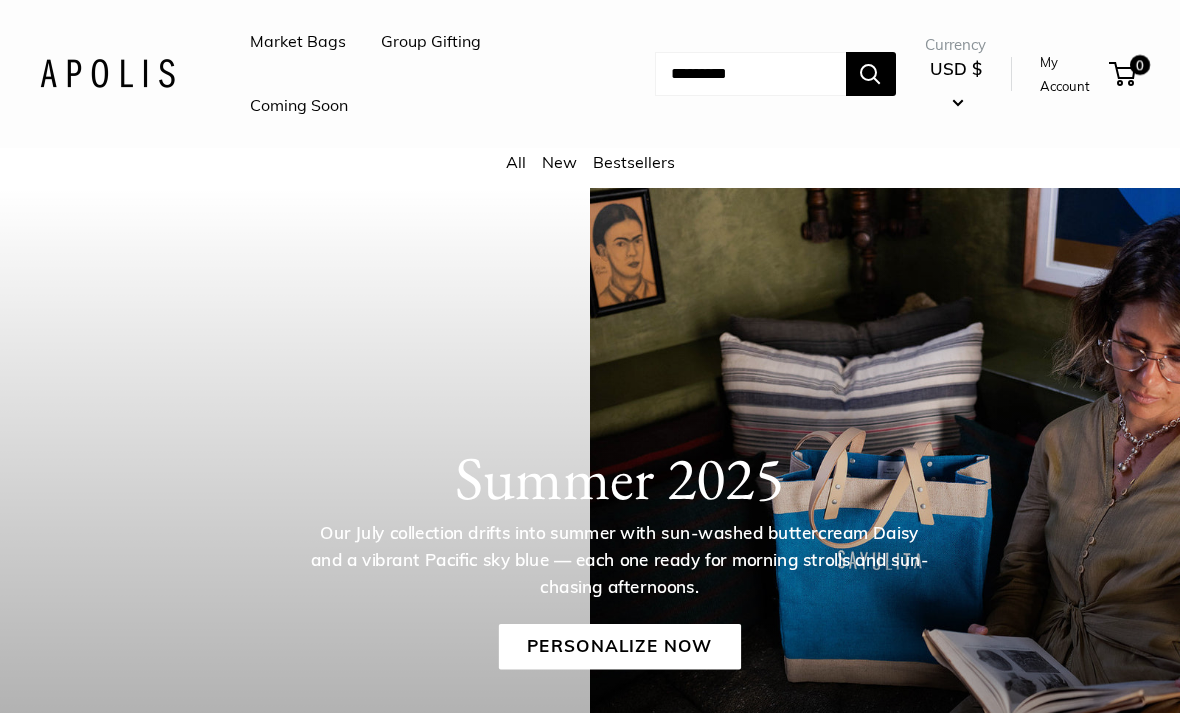 scroll, scrollTop: 0, scrollLeft: 0, axis: both 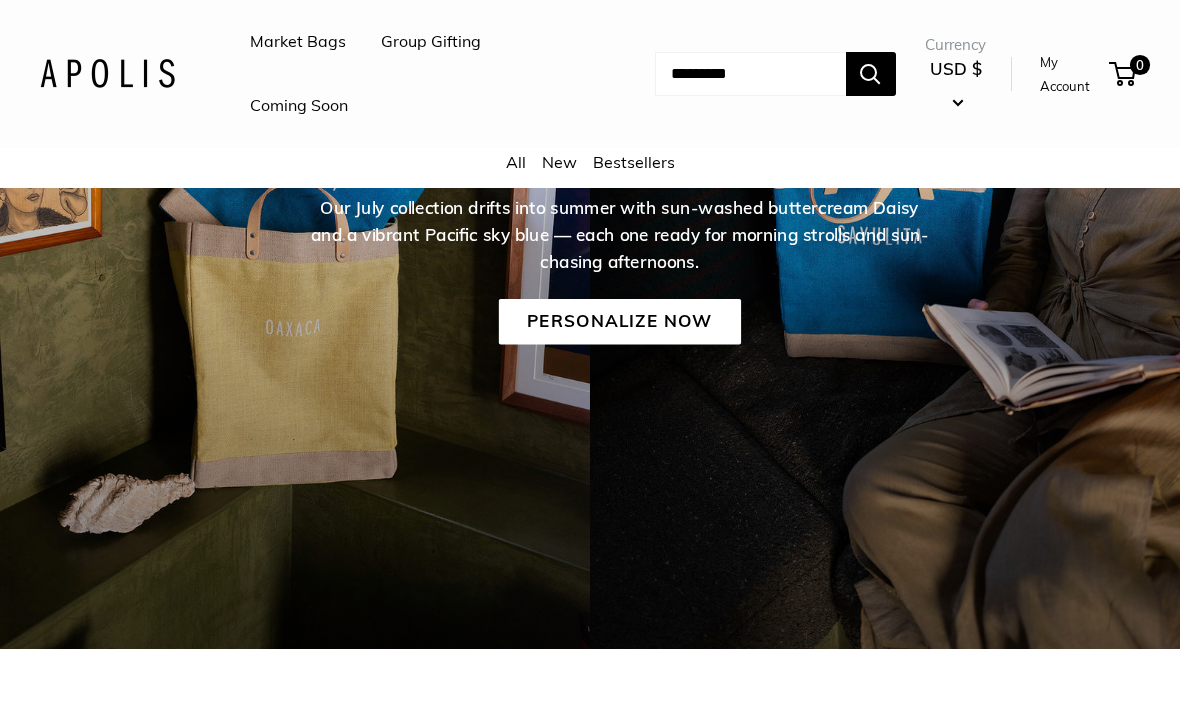click at bounding box center [750, 74] 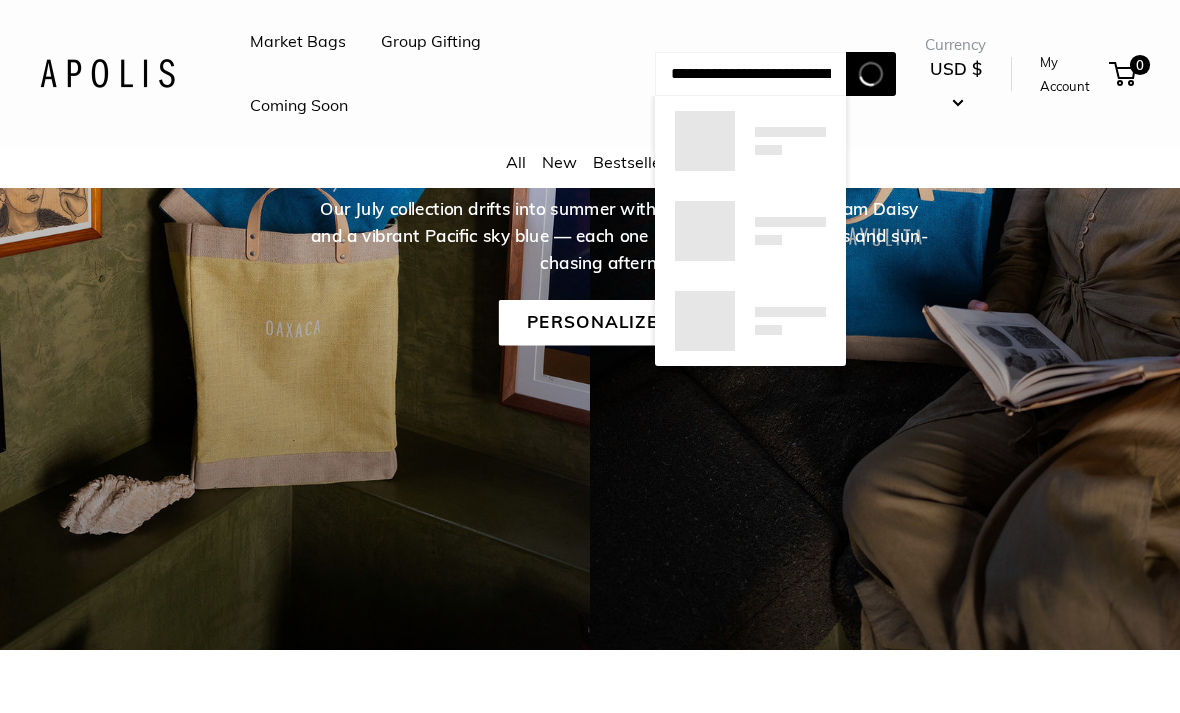type on "**********" 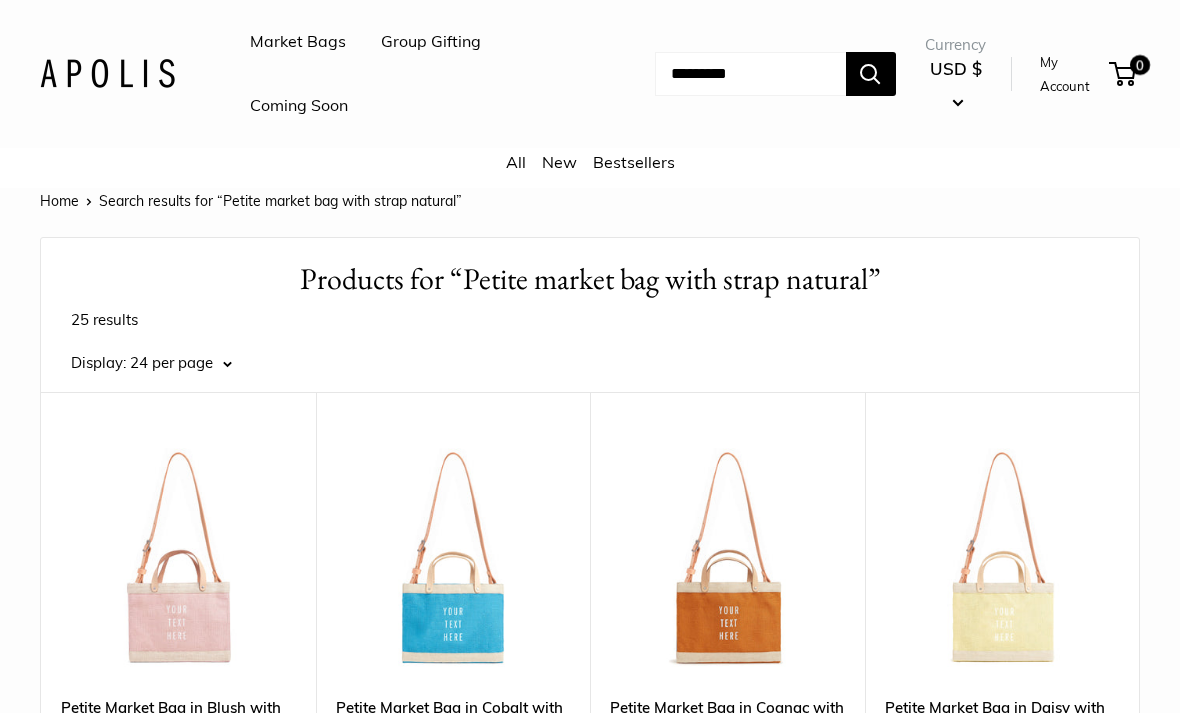 scroll, scrollTop: 0, scrollLeft: 0, axis: both 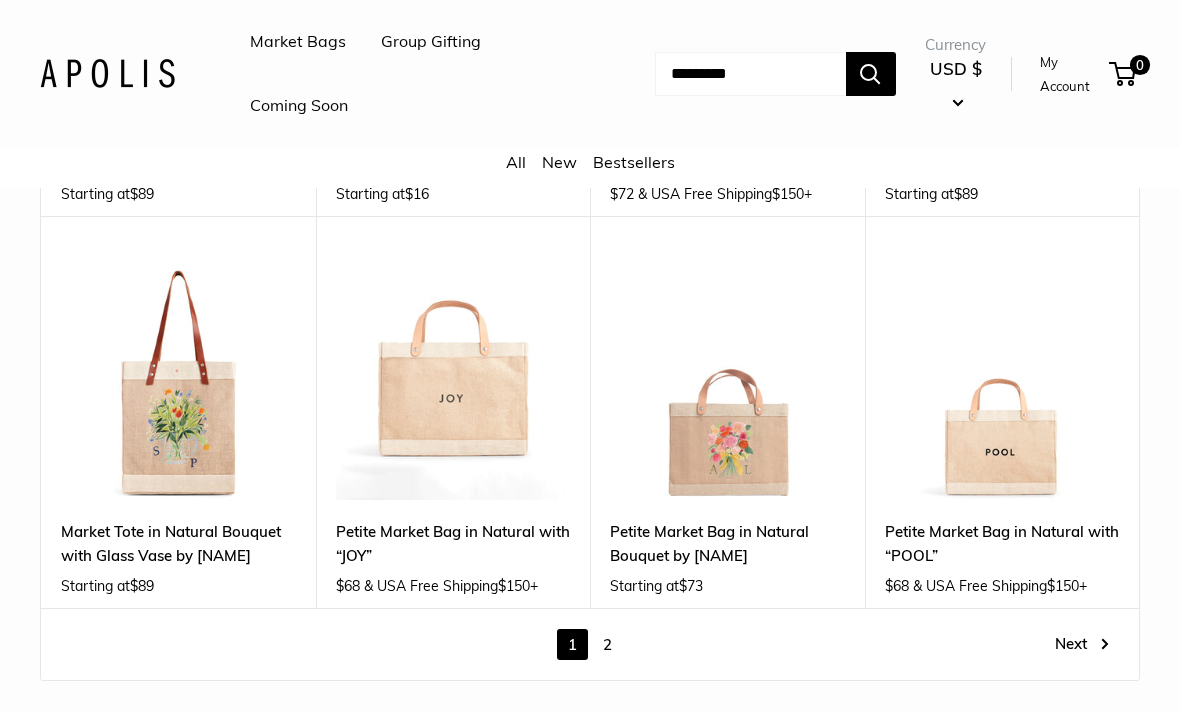 click at bounding box center (1002, 383) 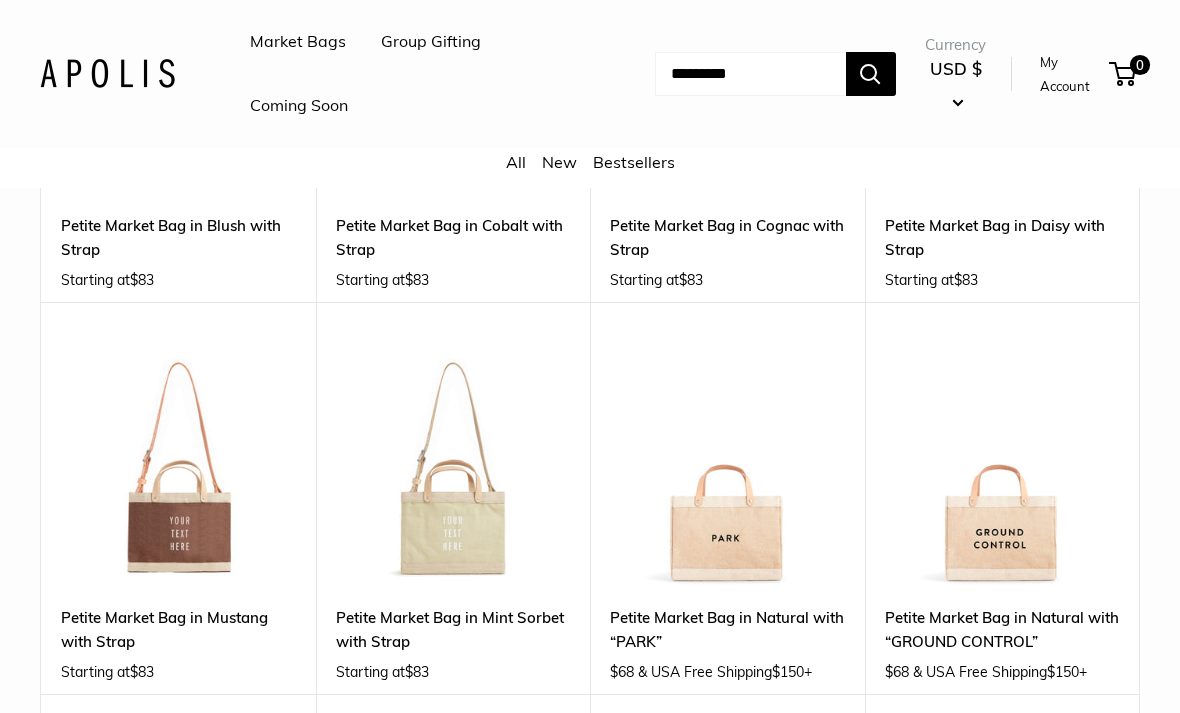 scroll, scrollTop: 479, scrollLeft: 0, axis: vertical 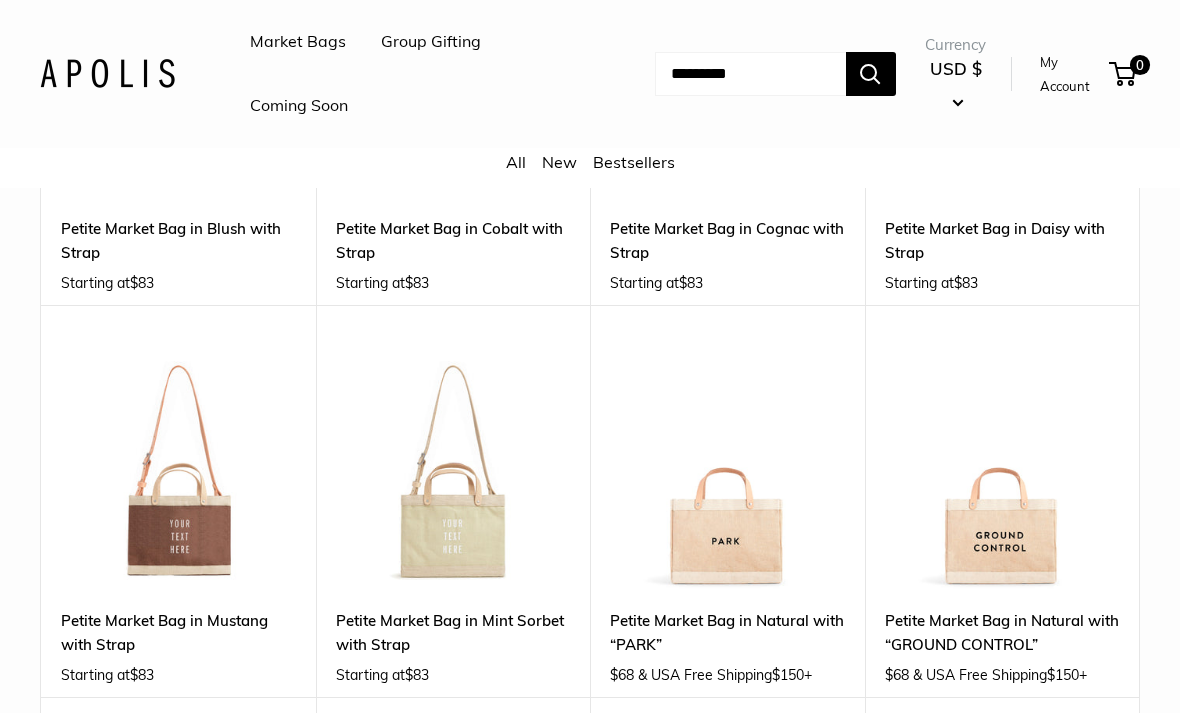 click on "Petite Market Bag in Mustang with Strap" at bounding box center [178, 632] 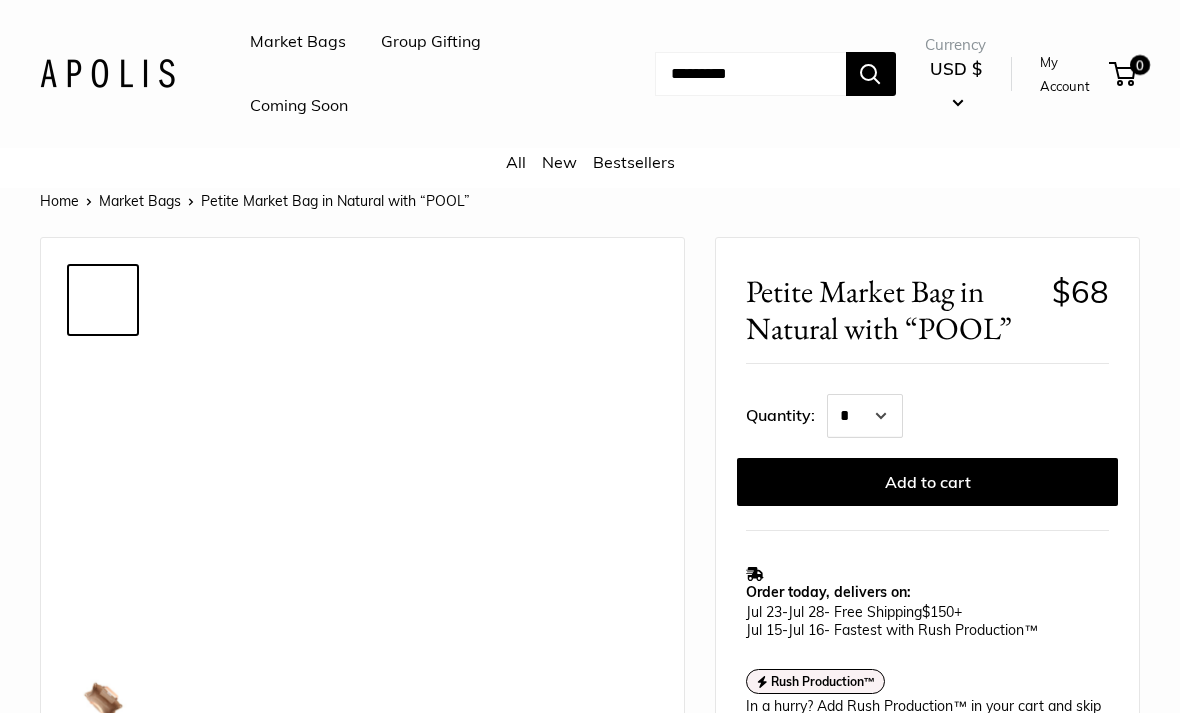 click at bounding box center [427, 494] 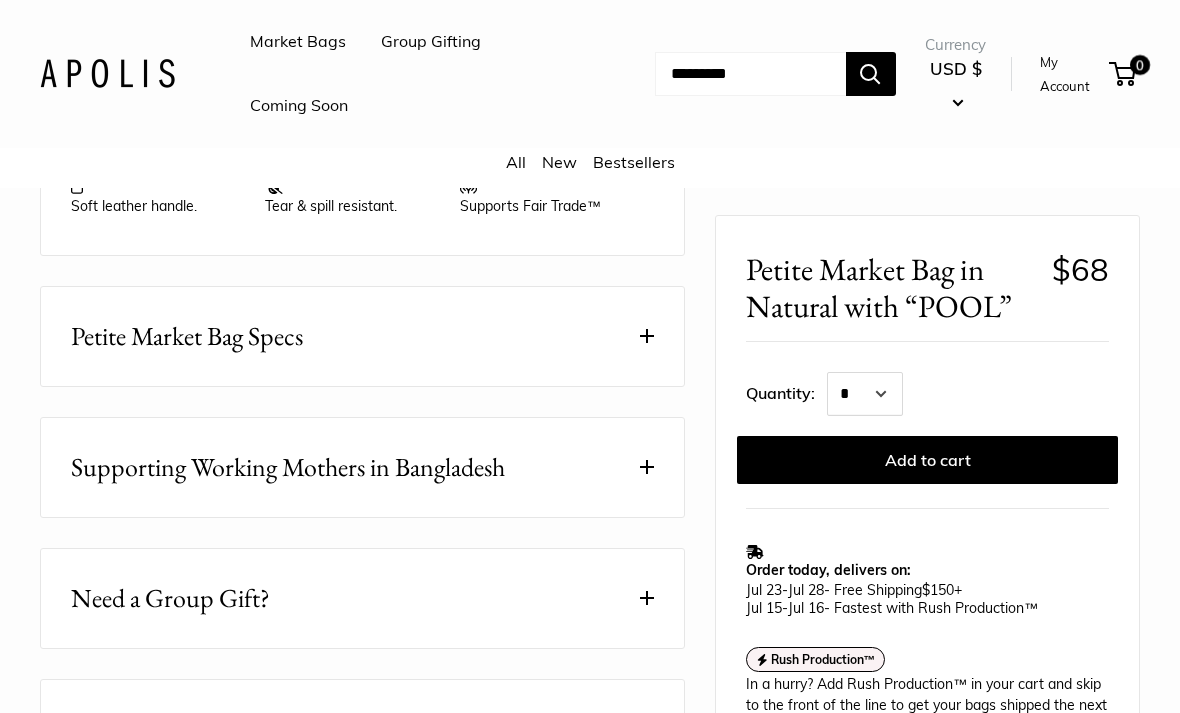 scroll, scrollTop: 0, scrollLeft: 0, axis: both 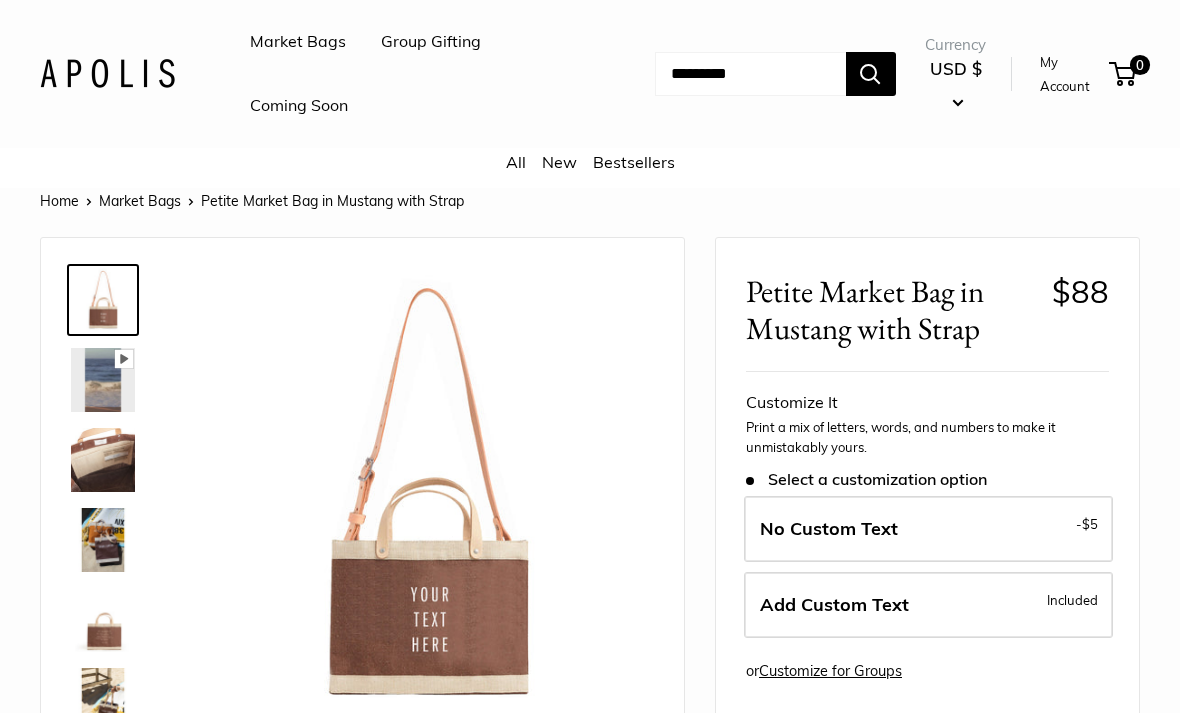 click at bounding box center (750, 74) 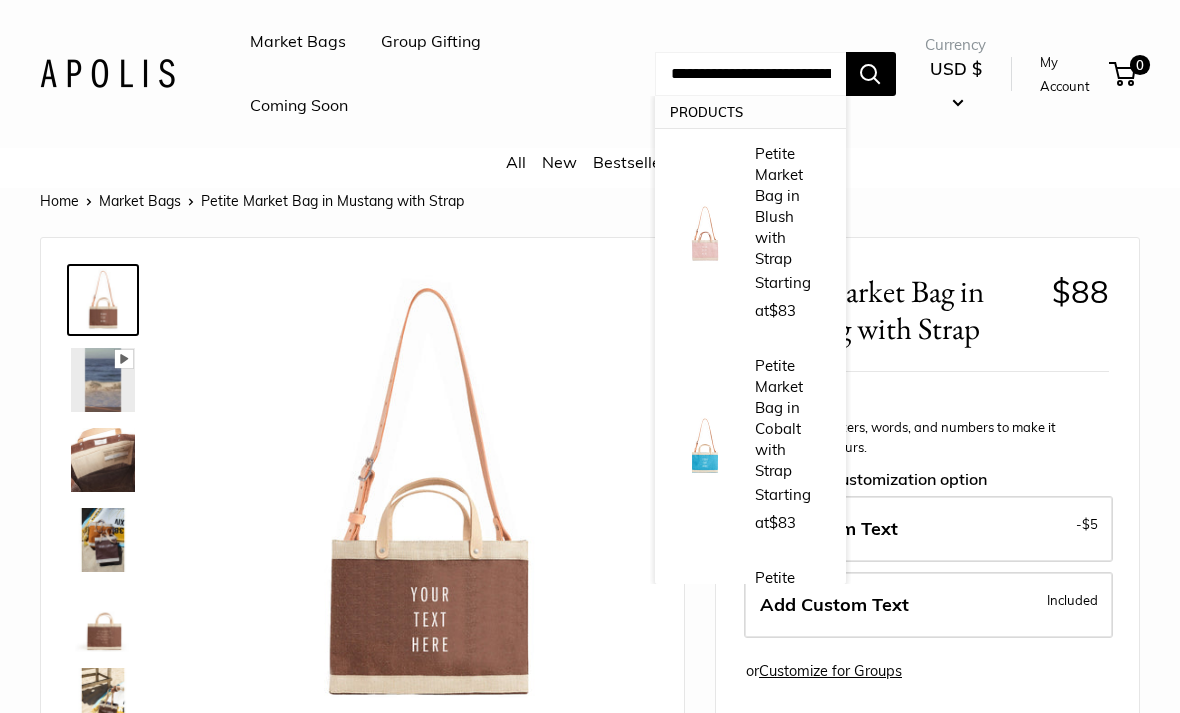 type on "**********" 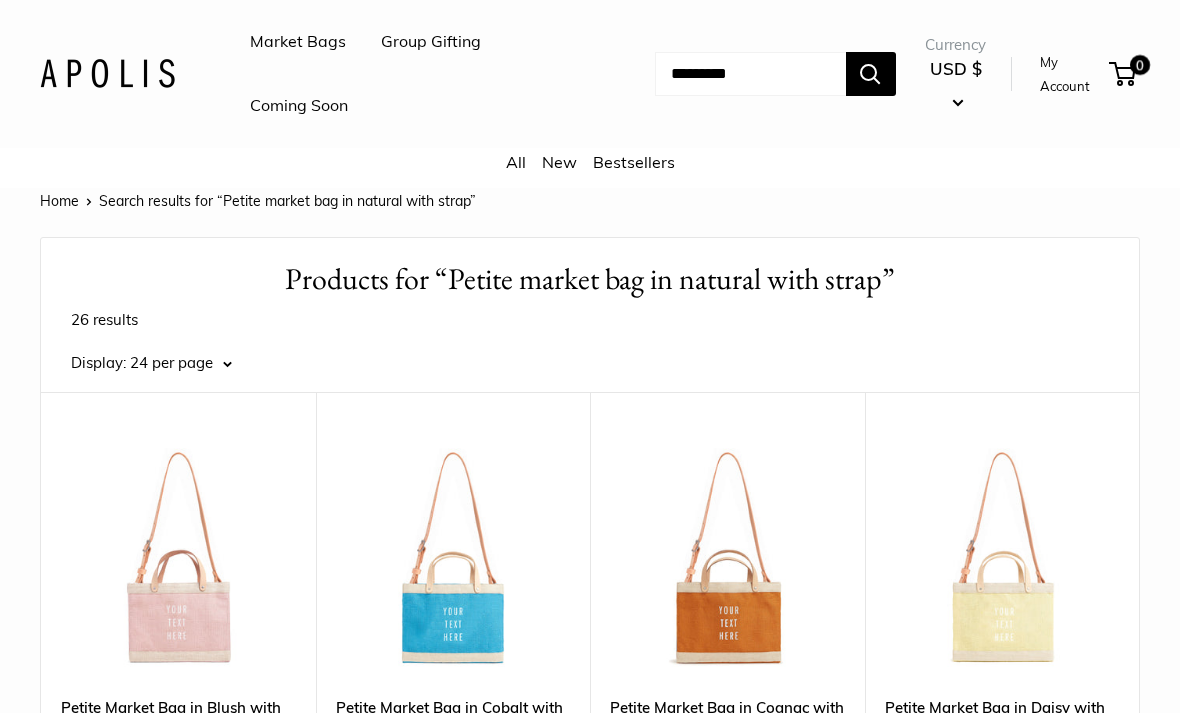 scroll, scrollTop: 0, scrollLeft: 0, axis: both 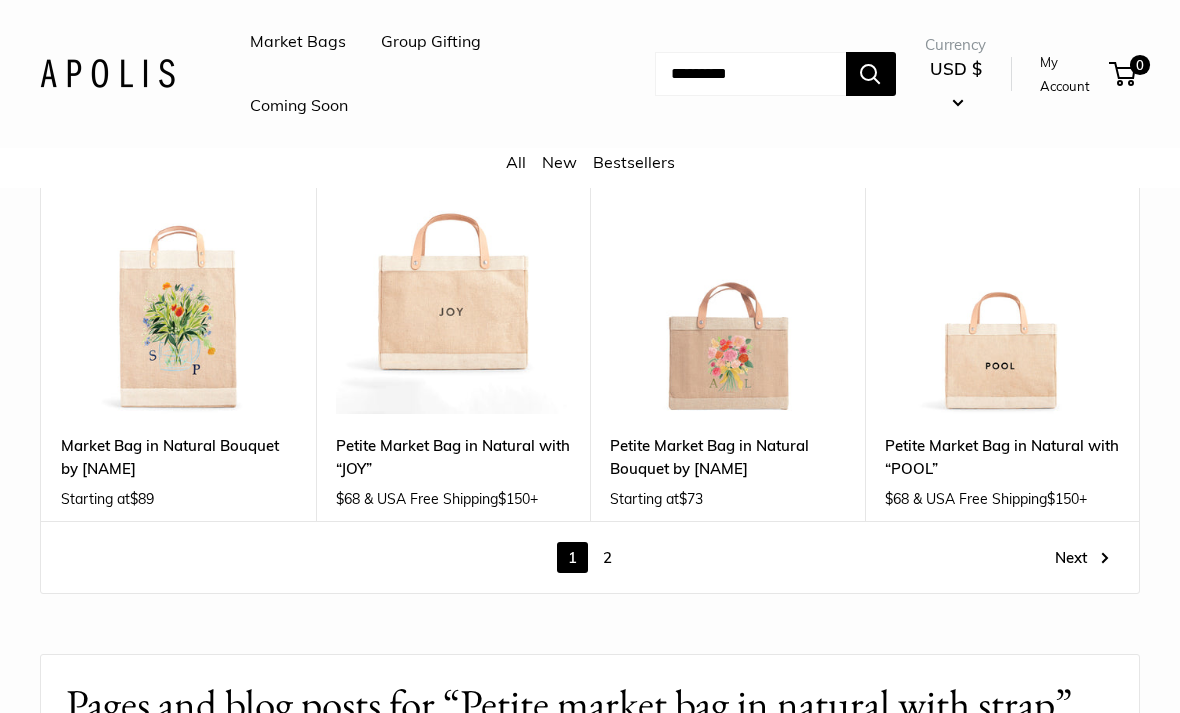 click on "2" at bounding box center (607, 558) 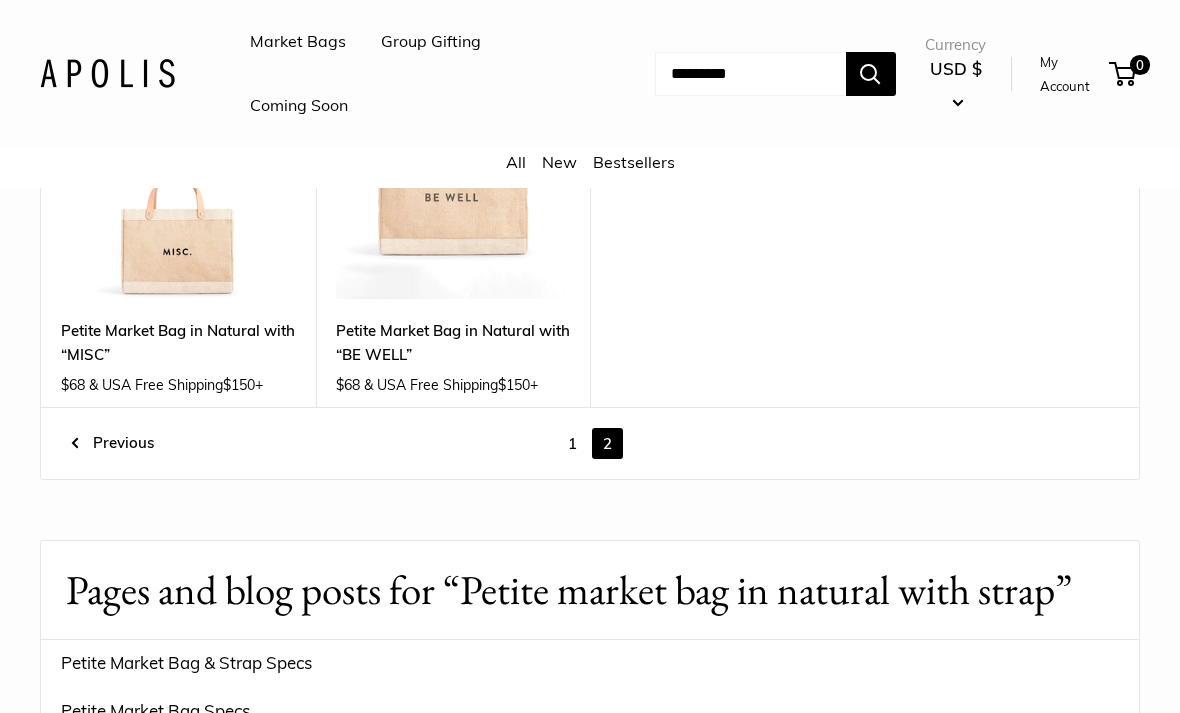scroll, scrollTop: 24, scrollLeft: 0, axis: vertical 